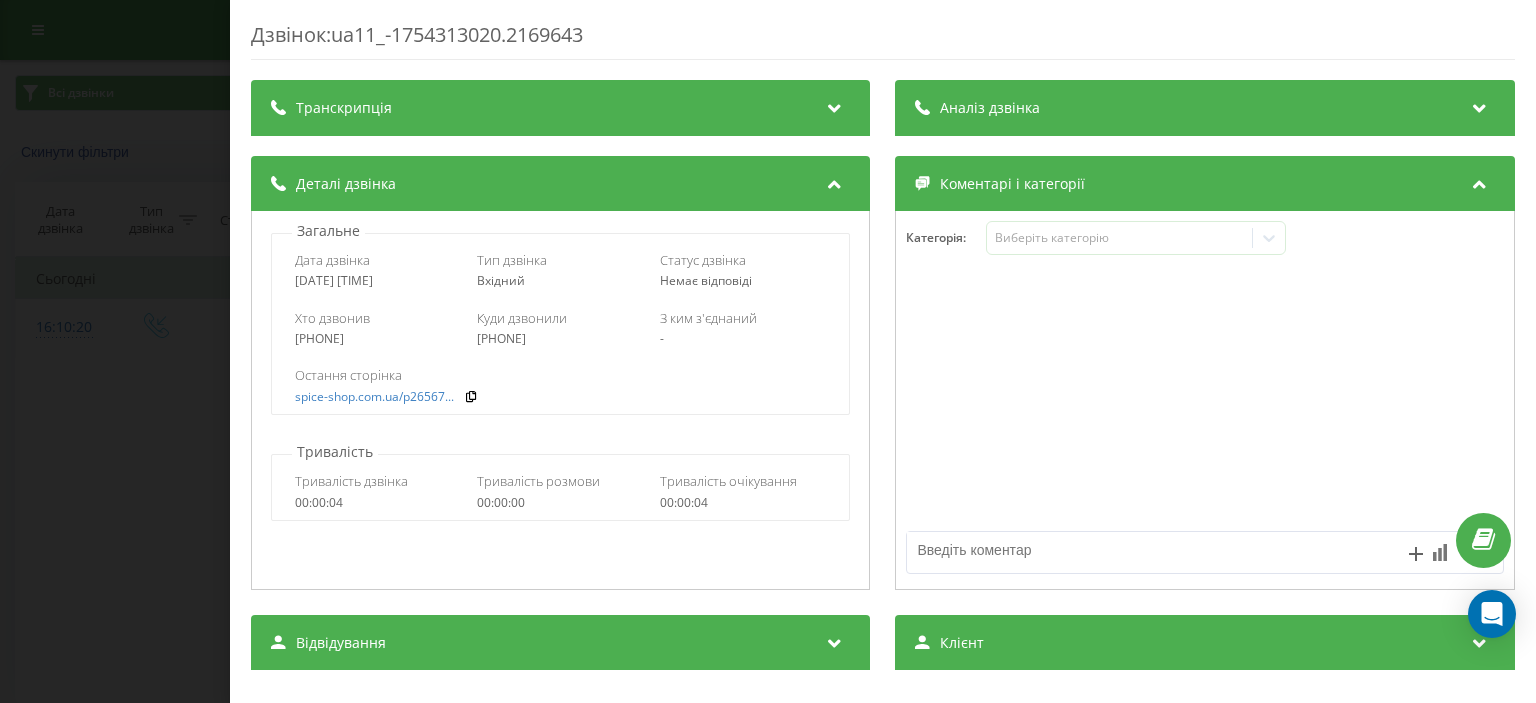 scroll, scrollTop: 0, scrollLeft: 0, axis: both 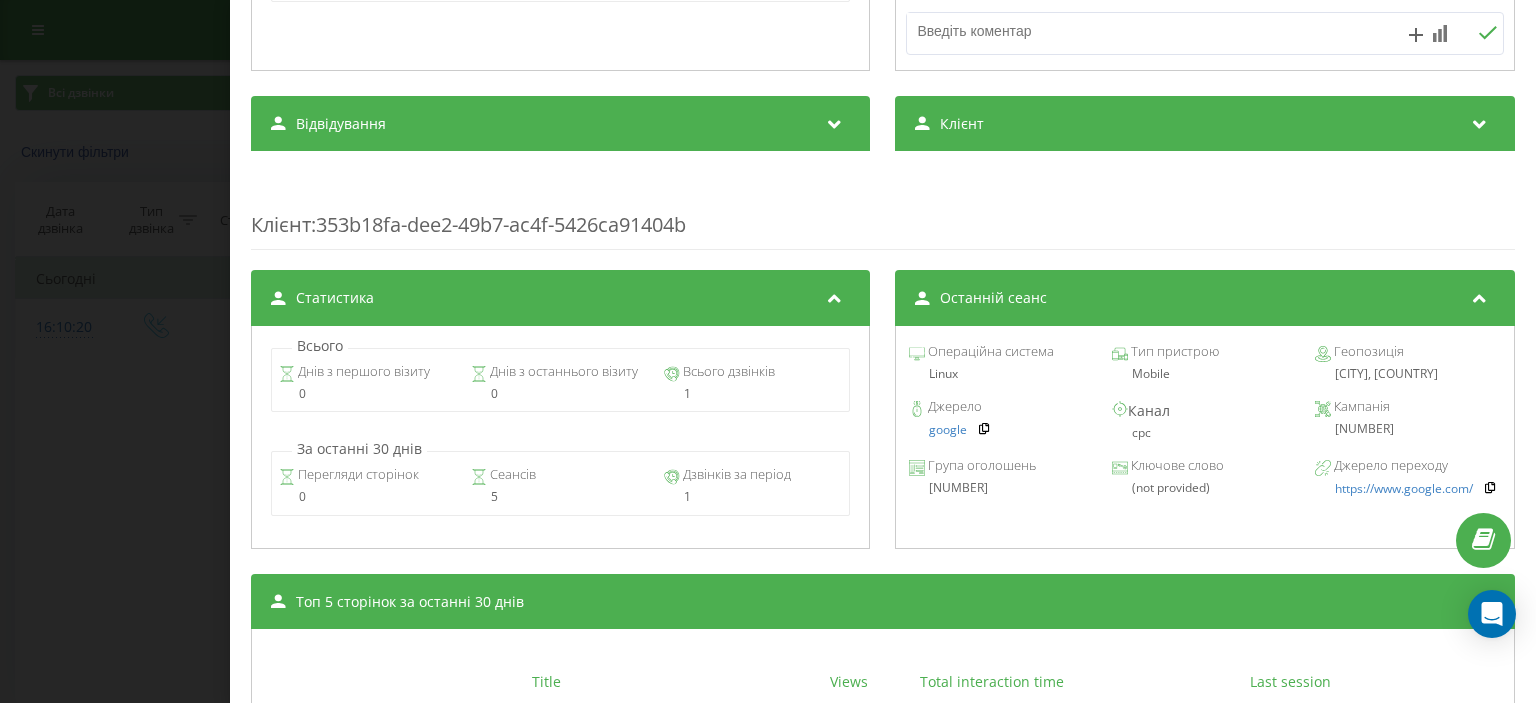 click on "Дзвінок :  ua11_-1754313020.2169643 Транскрипція Для AI-аналізу майбутніх дзвінків  налаштуйте та активуйте профіль на сторінці . Якщо профіль вже є і дзвінок відповідає його умовам, оновіть сторінку через 10 хвилин - AI аналізує поточний дзвінок. Аналіз дзвінка Для AI-аналізу майбутніх дзвінків  налаштуйте та активуйте профіль на сторінці . Якщо профіль вже є і дзвінок відповідає його умовам, оновіть сторінку через 10 хвилин - AI аналізує поточний дзвінок. Деталі дзвінка Загальне Дата дзвінка 2025-08-04 16:10:20 Тип дзвінка Вхідний Статус дзвінка Немає відповіді Хто дзвонив - 00:00:04" at bounding box center [768, 351] 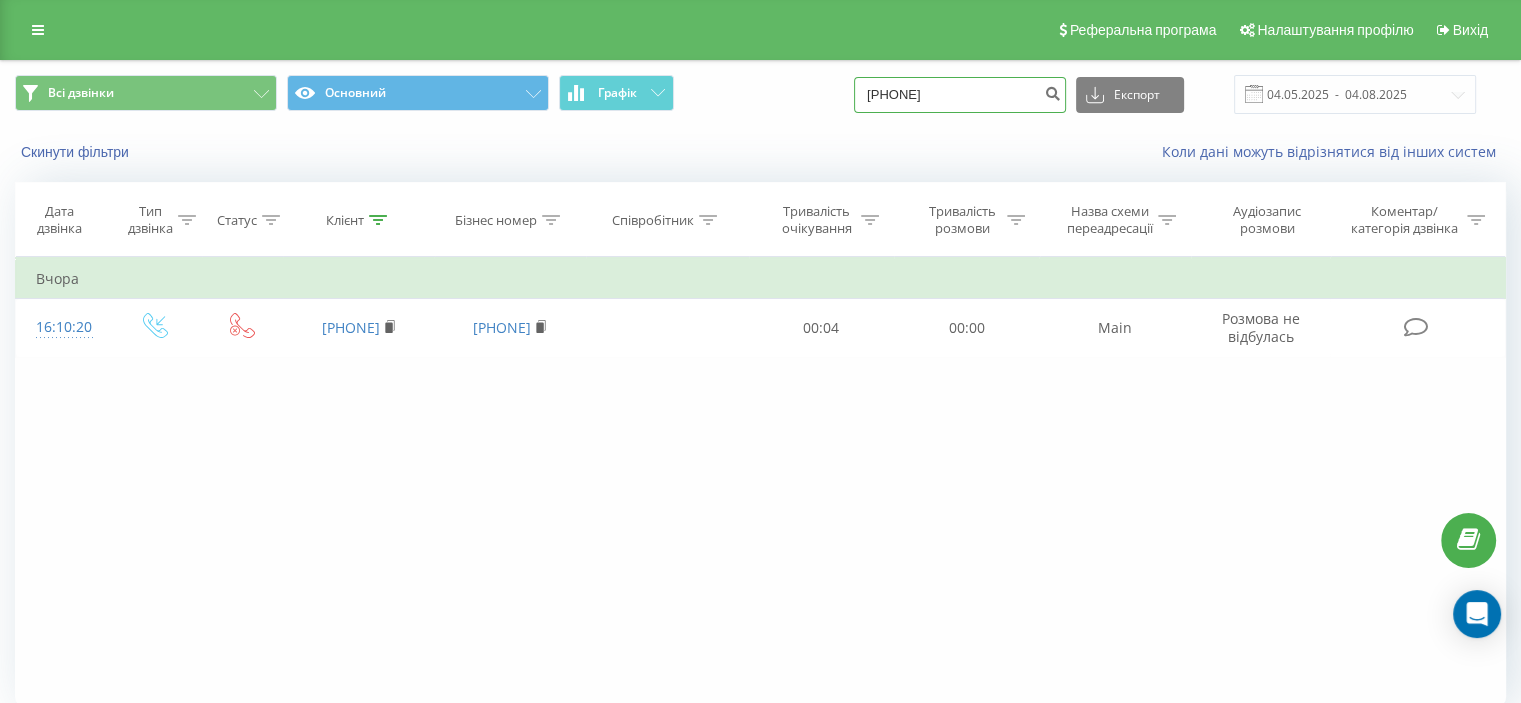 drag, startPoint x: 759, startPoint y: 109, endPoint x: 742, endPoint y: 109, distance: 17 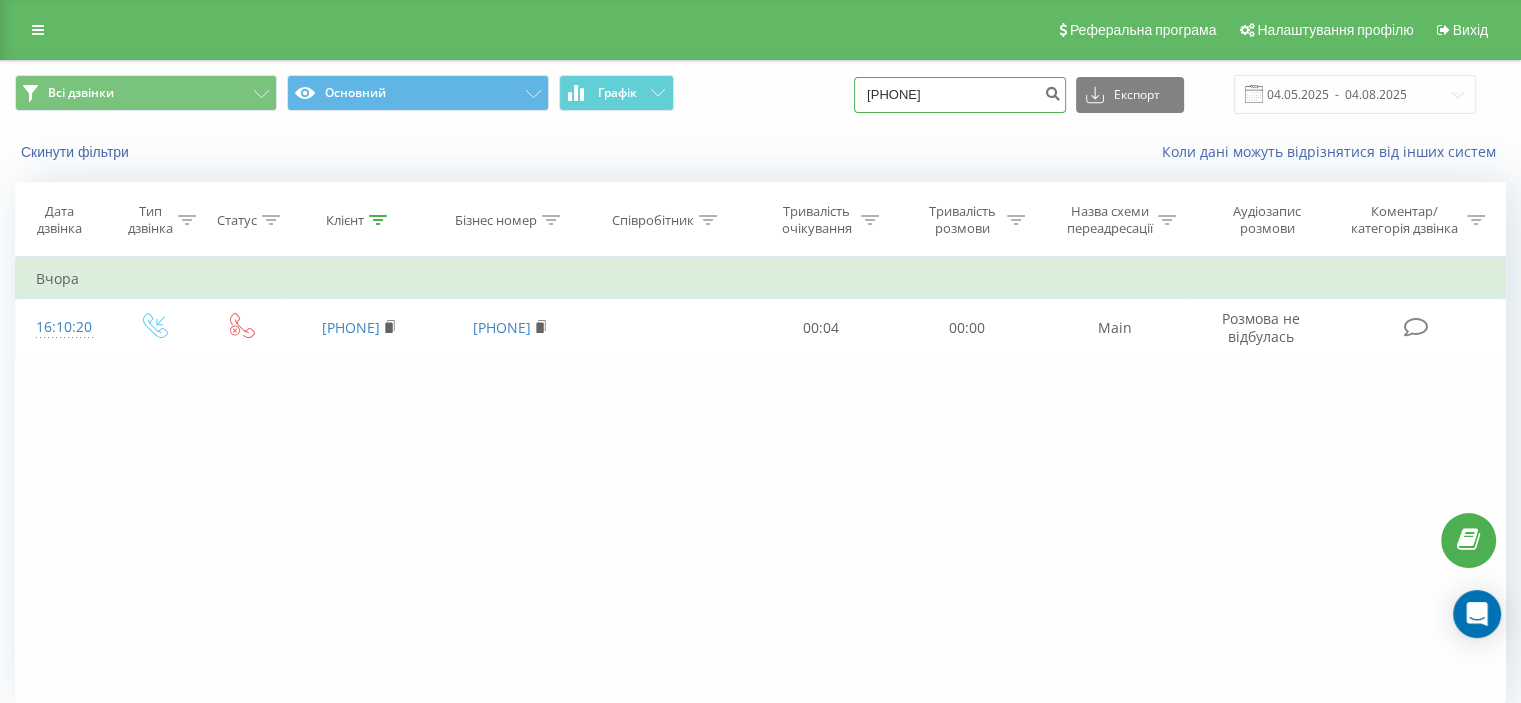 click on "38 (098) 285-89-11" at bounding box center (960, 95) 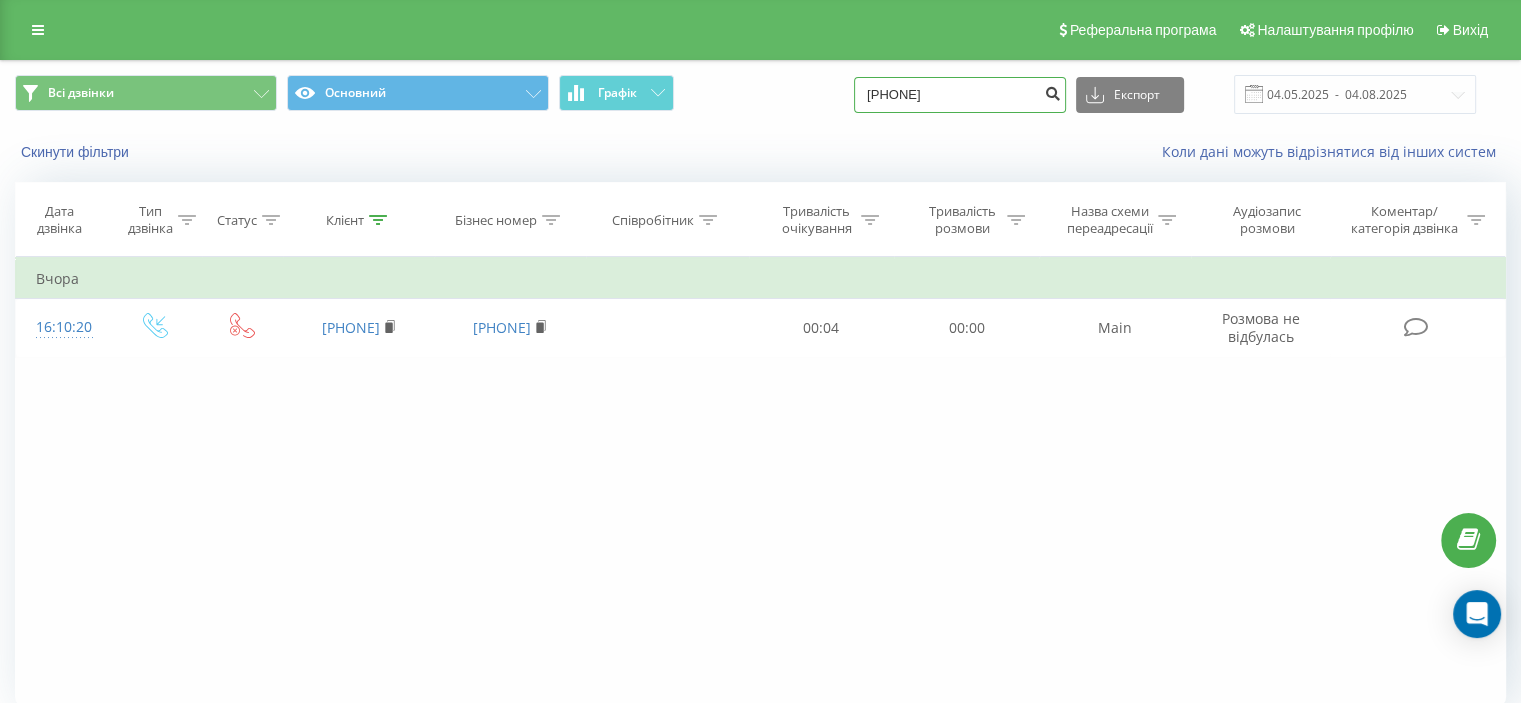 type on "380982858911" 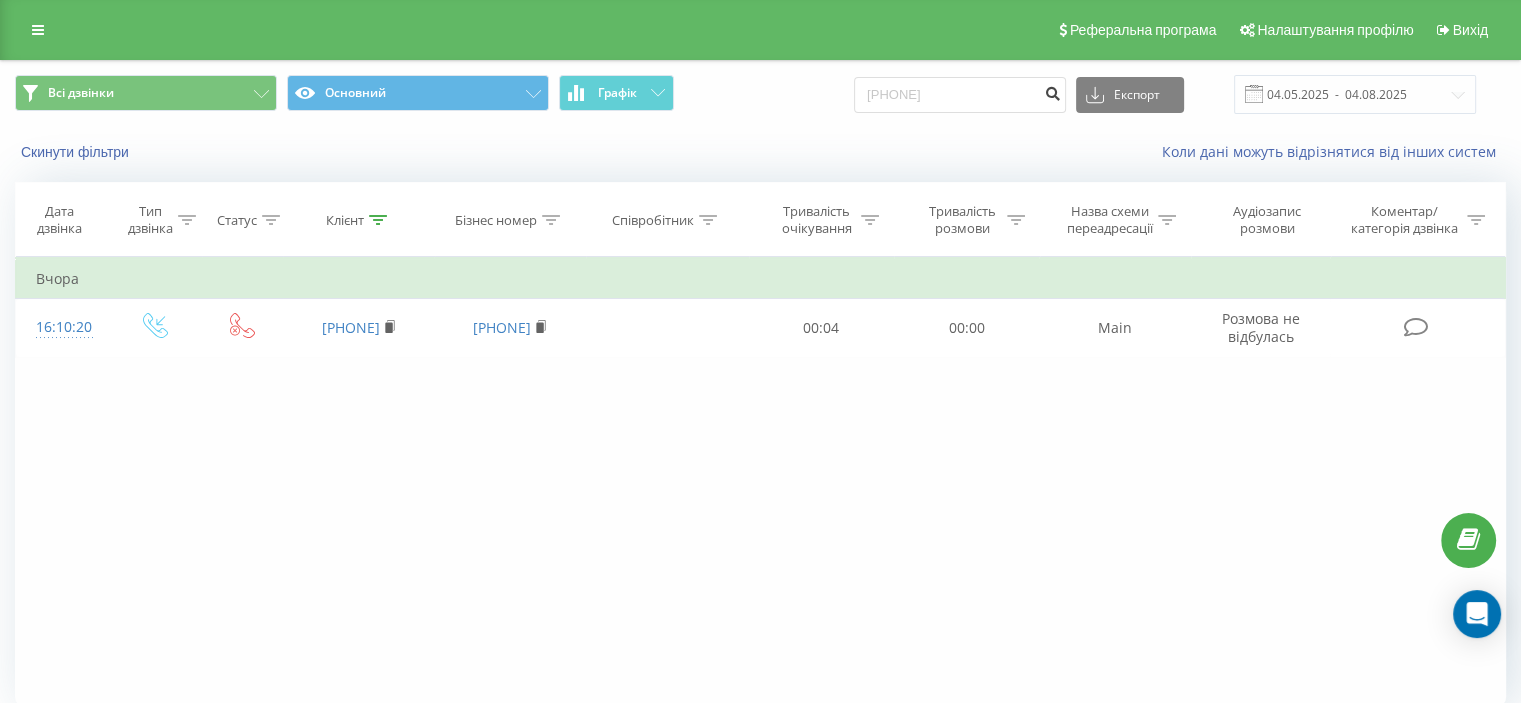 click at bounding box center [1052, 91] 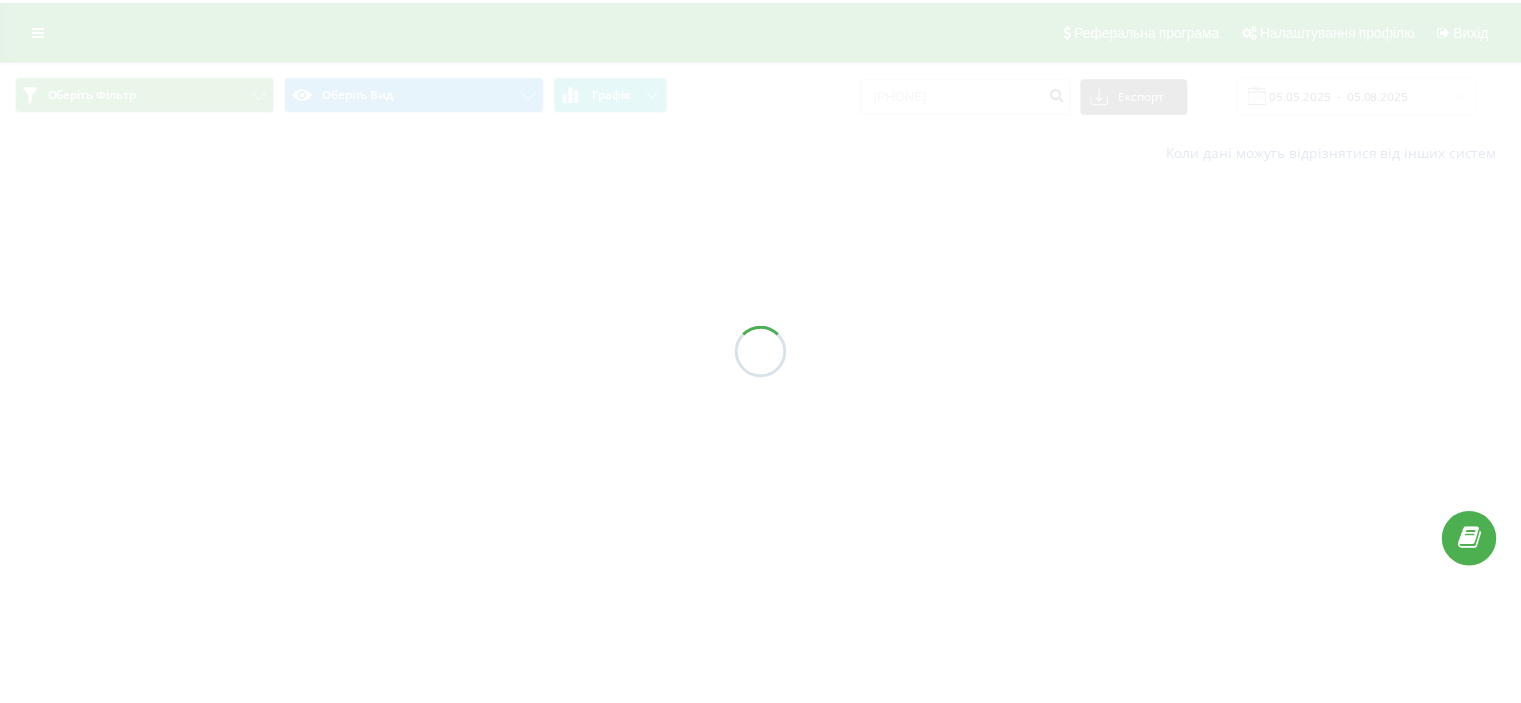scroll, scrollTop: 0, scrollLeft: 0, axis: both 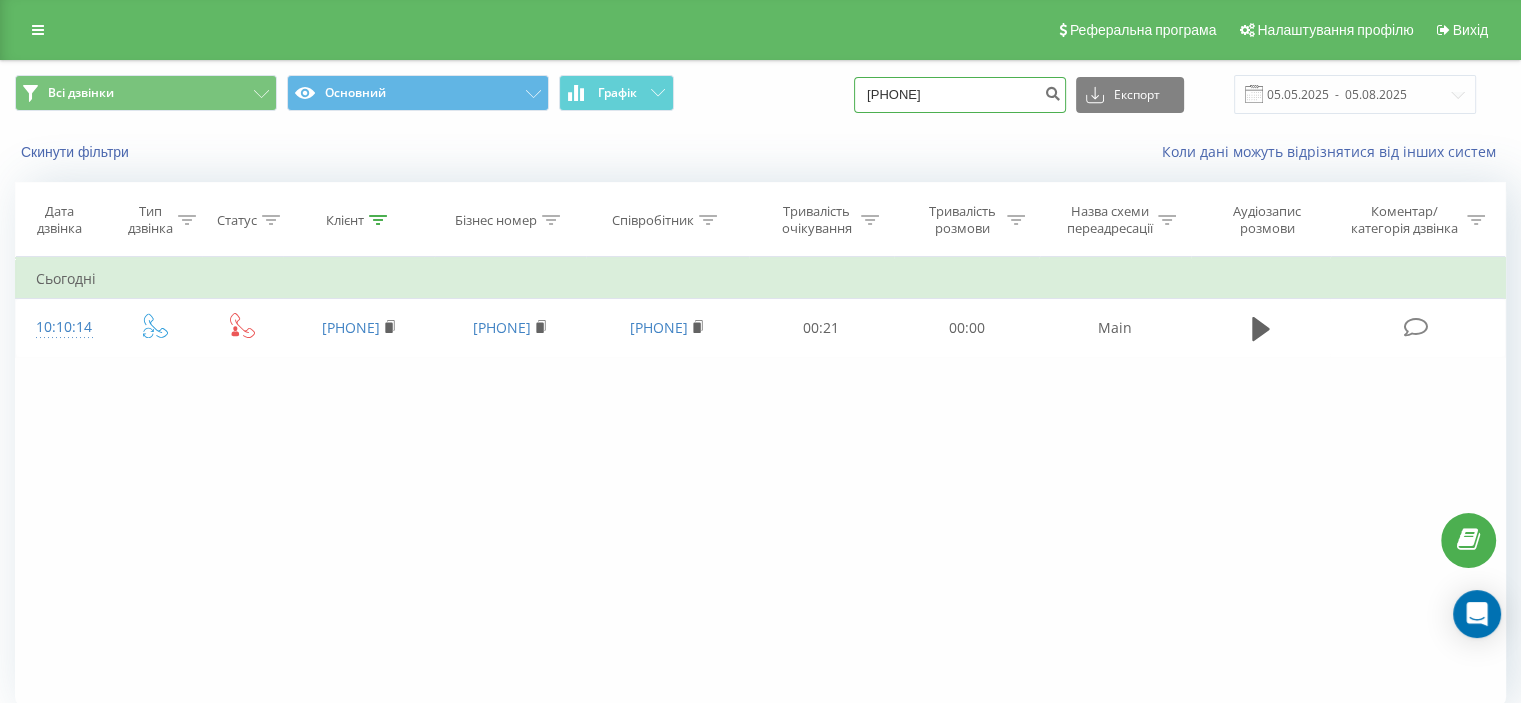 drag, startPoint x: 1012, startPoint y: 101, endPoint x: 764, endPoint y: 134, distance: 250.18593 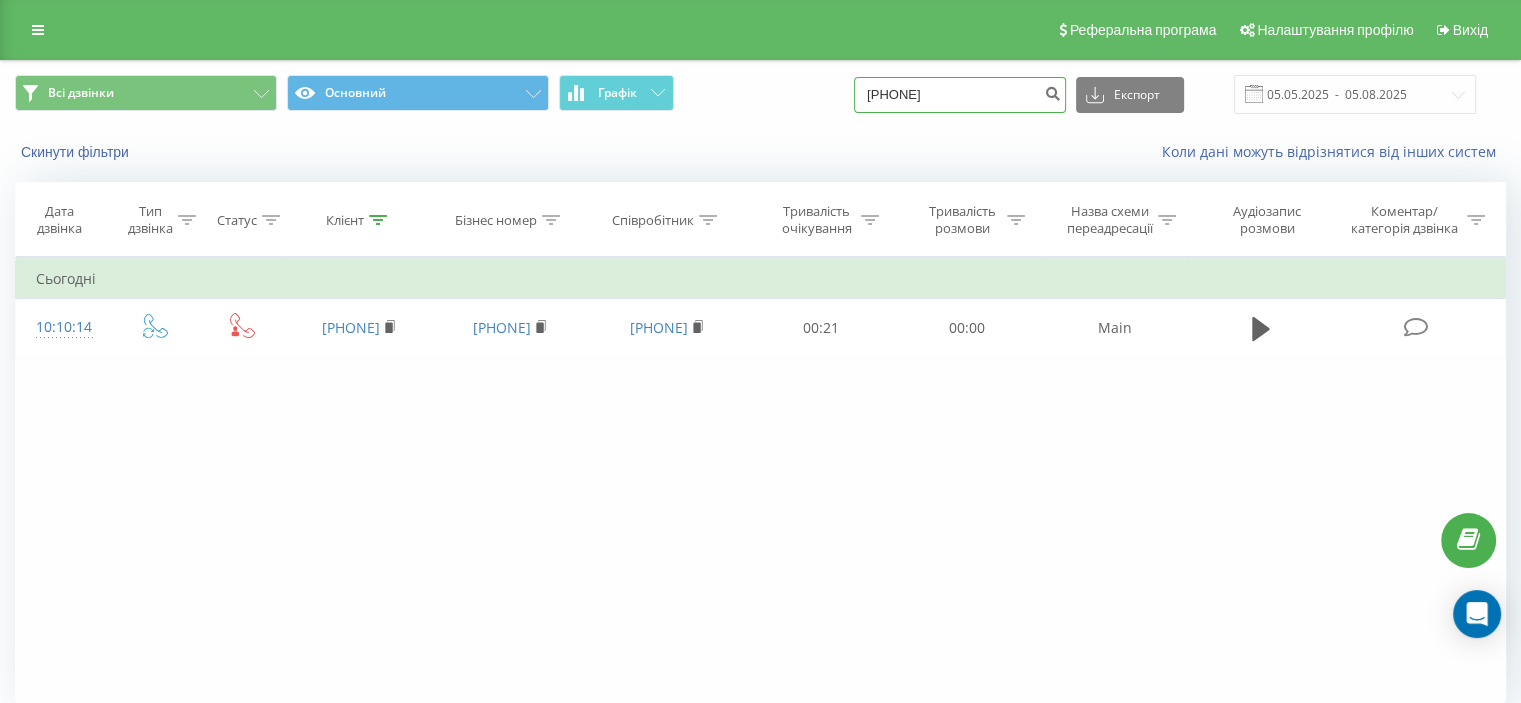 click on "38 (098) 285-89-11" at bounding box center (960, 95) 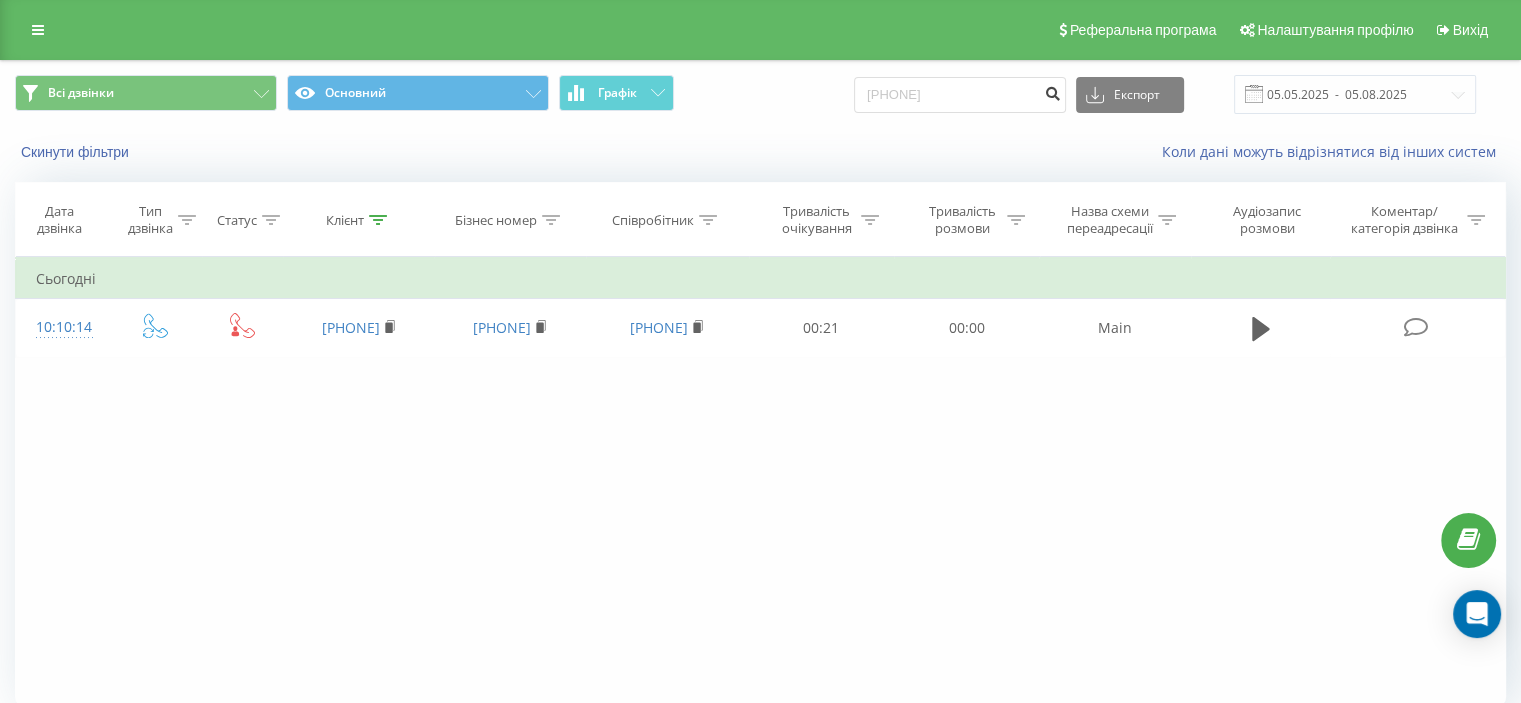 click at bounding box center [1052, 91] 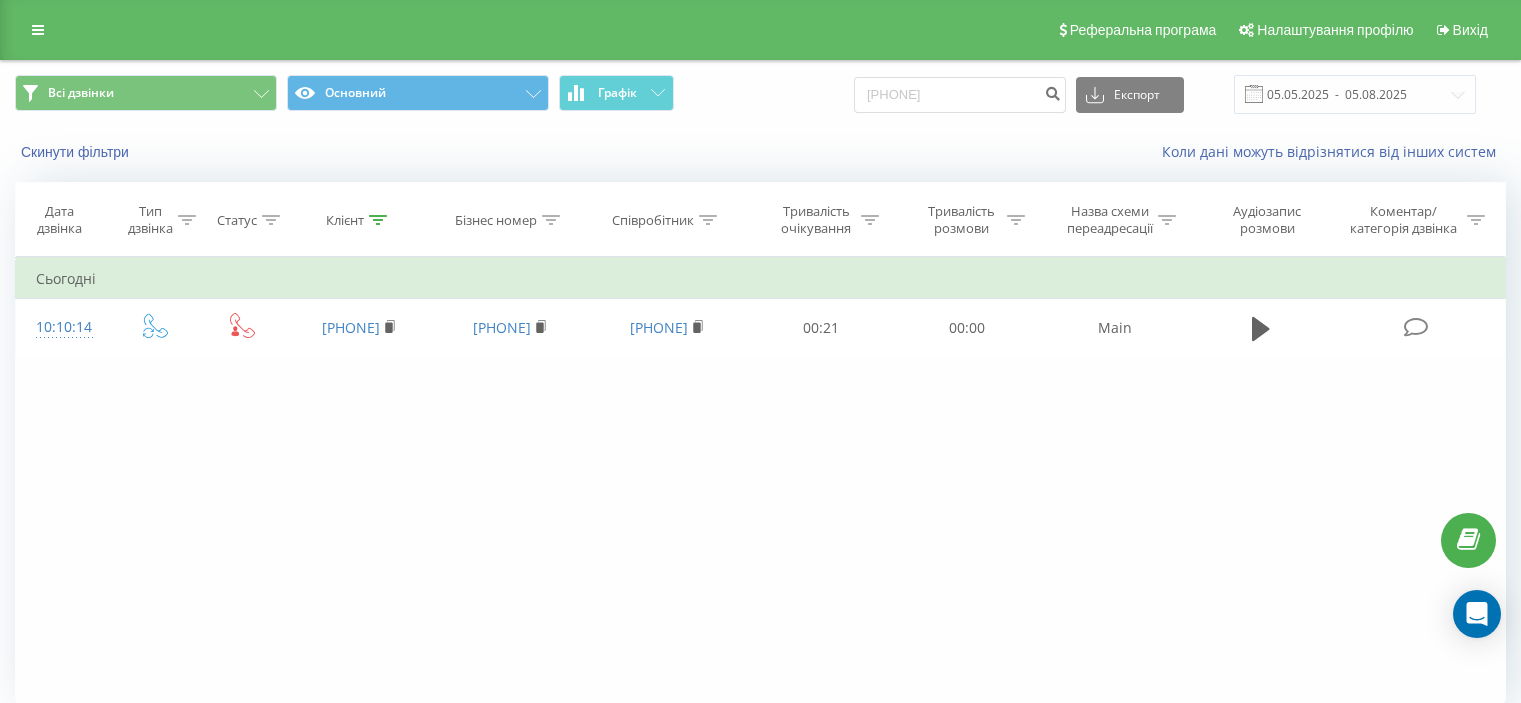 scroll, scrollTop: 0, scrollLeft: 0, axis: both 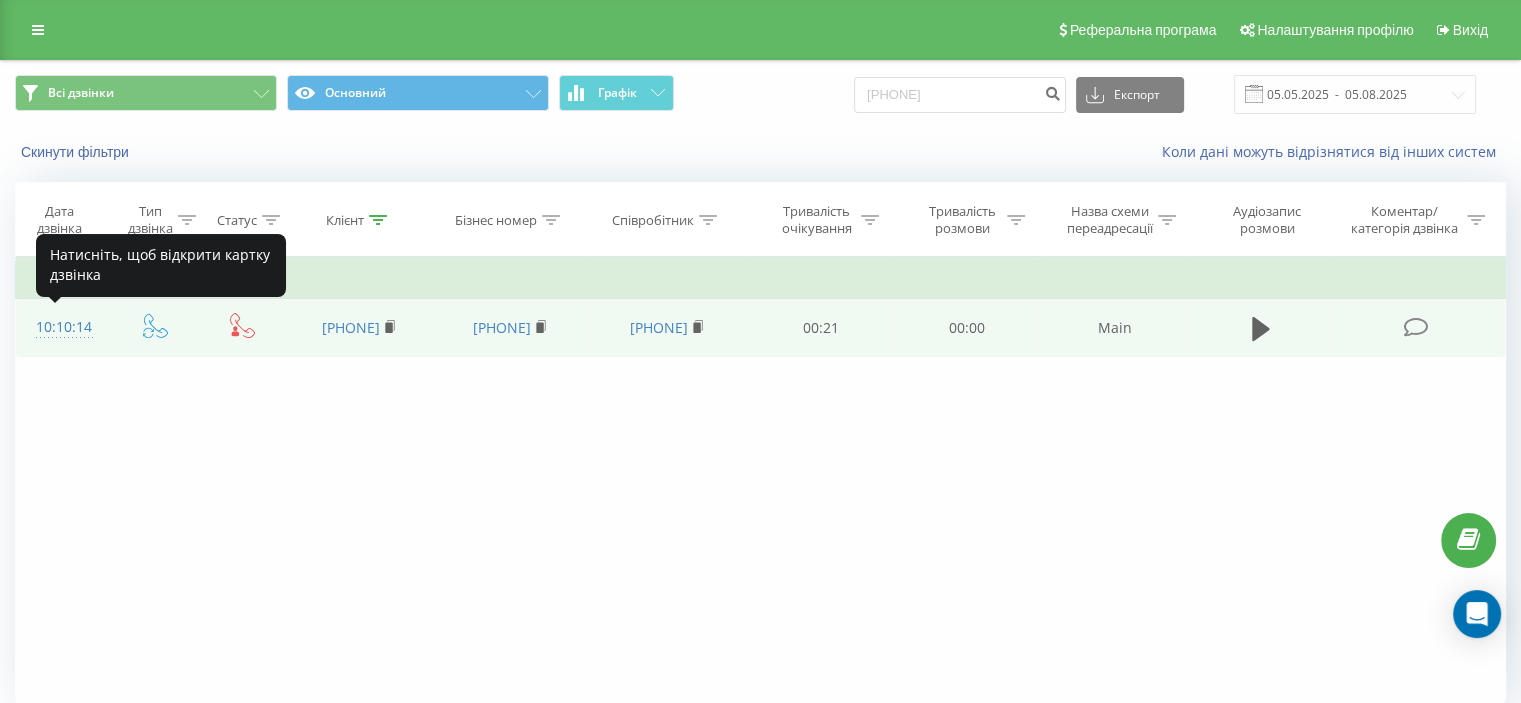 click on "10:10:14" at bounding box center (62, 327) 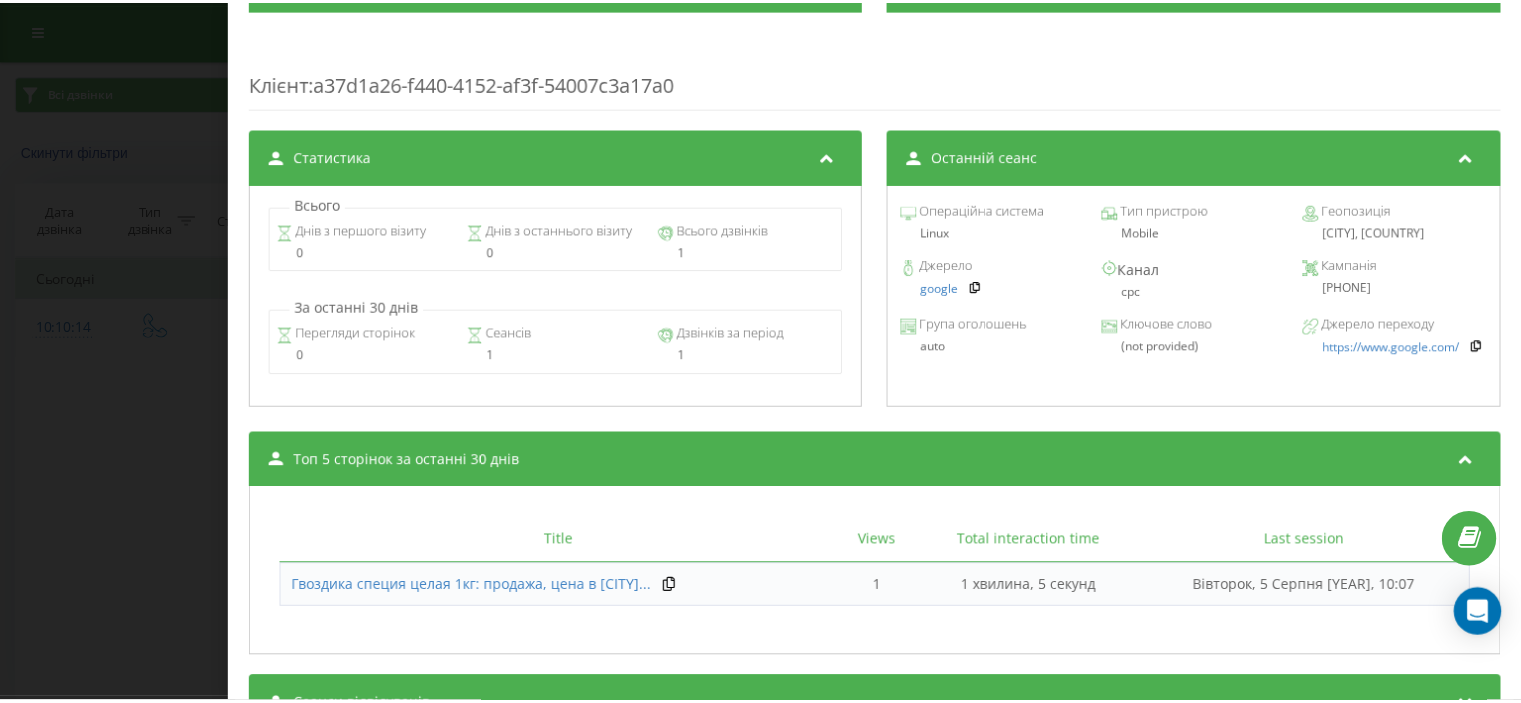 scroll, scrollTop: 838, scrollLeft: 0, axis: vertical 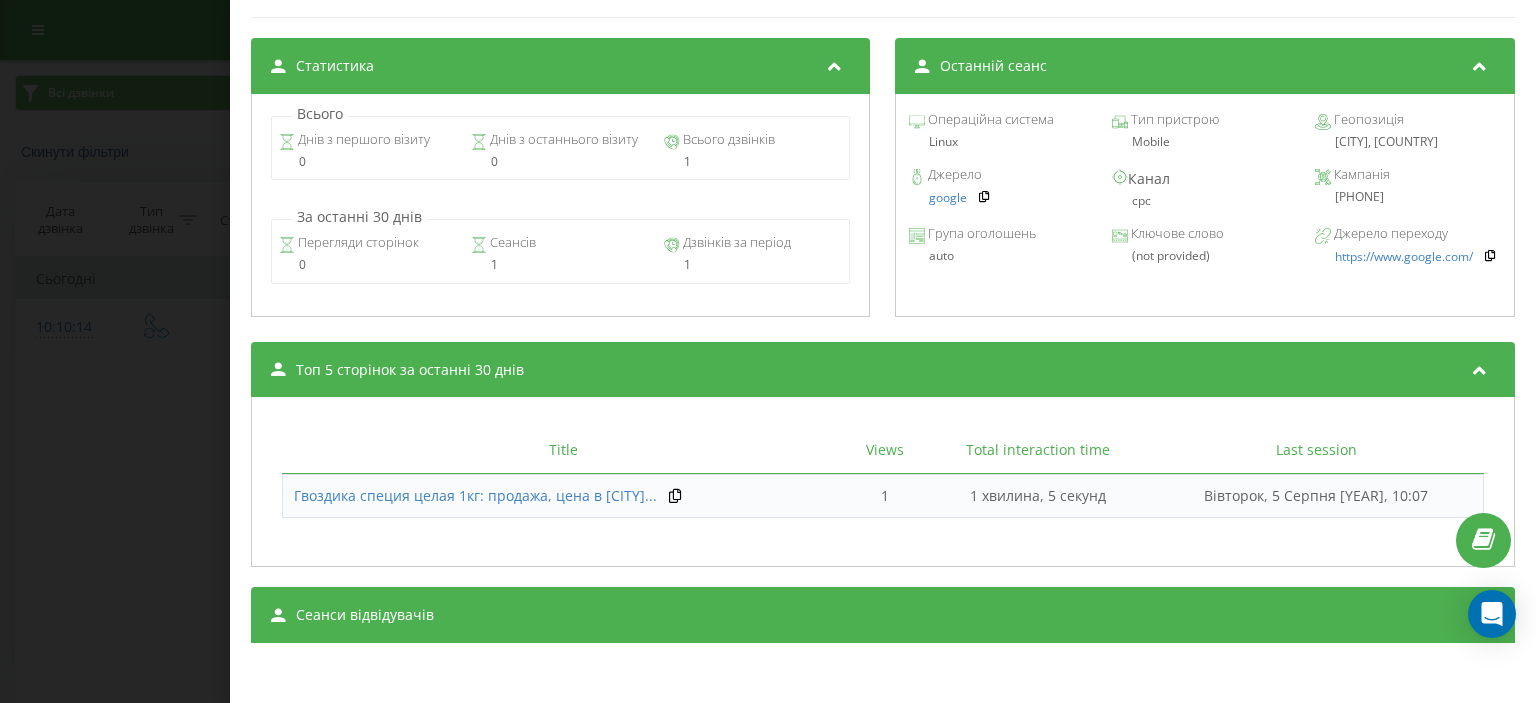 click on "Дзвінок :  ua6_-1754377813.11378325   1 x  - 00:01 00:00   00:00   Транскрипція Для AI-аналізу майбутніх дзвінків  налаштуйте та активуйте профіль на сторінці . Якщо профіль вже є і дзвінок відповідає його умовам, оновіть сторінку через 10 хвилин - AI аналізує поточний дзвінок. Аналіз дзвінка Для AI-аналізу майбутніх дзвінків  налаштуйте та активуйте профіль на сторінці . Якщо профіль вже є і дзвінок відповідає його умовам, оновіть сторінку через 10 хвилин - AI аналізує поточний дзвінок. Деталі дзвінка Загальне Дата дзвінка 2025-08-05 10:10:14 Тип дзвінка Callback Статус дзвінка Хто дзвонив 380982858911 :" at bounding box center (768, 351) 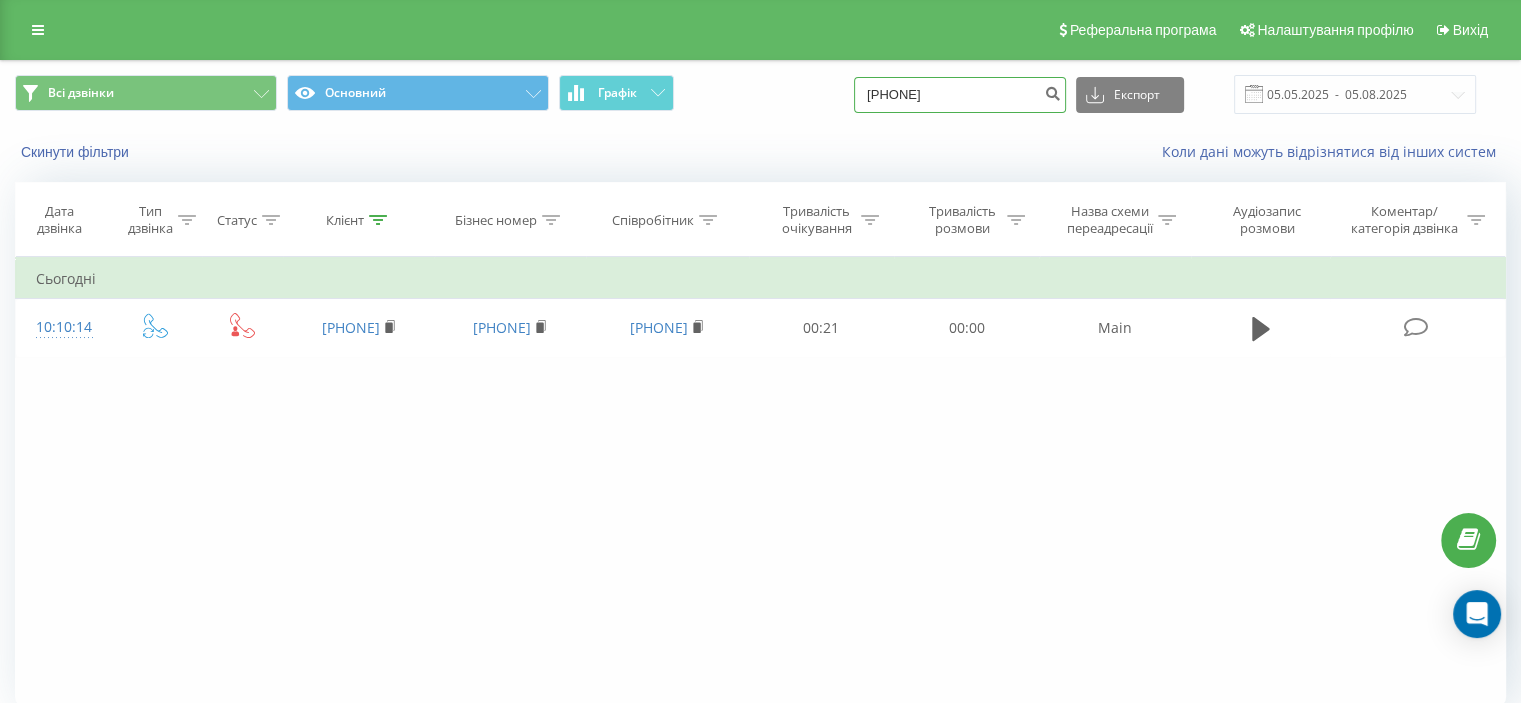 drag, startPoint x: 823, startPoint y: 107, endPoint x: 802, endPoint y: 107, distance: 21 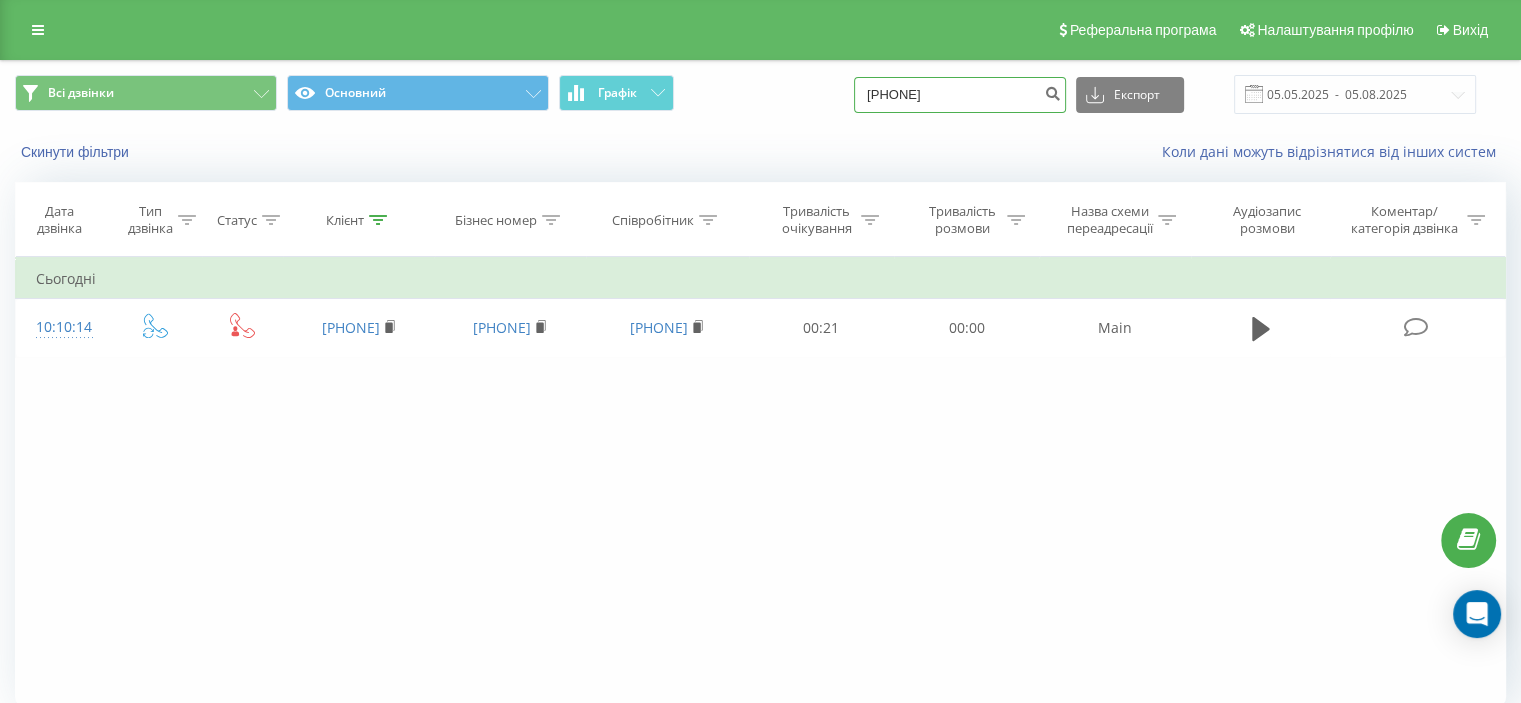click on "(098) 950-3351" at bounding box center [960, 95] 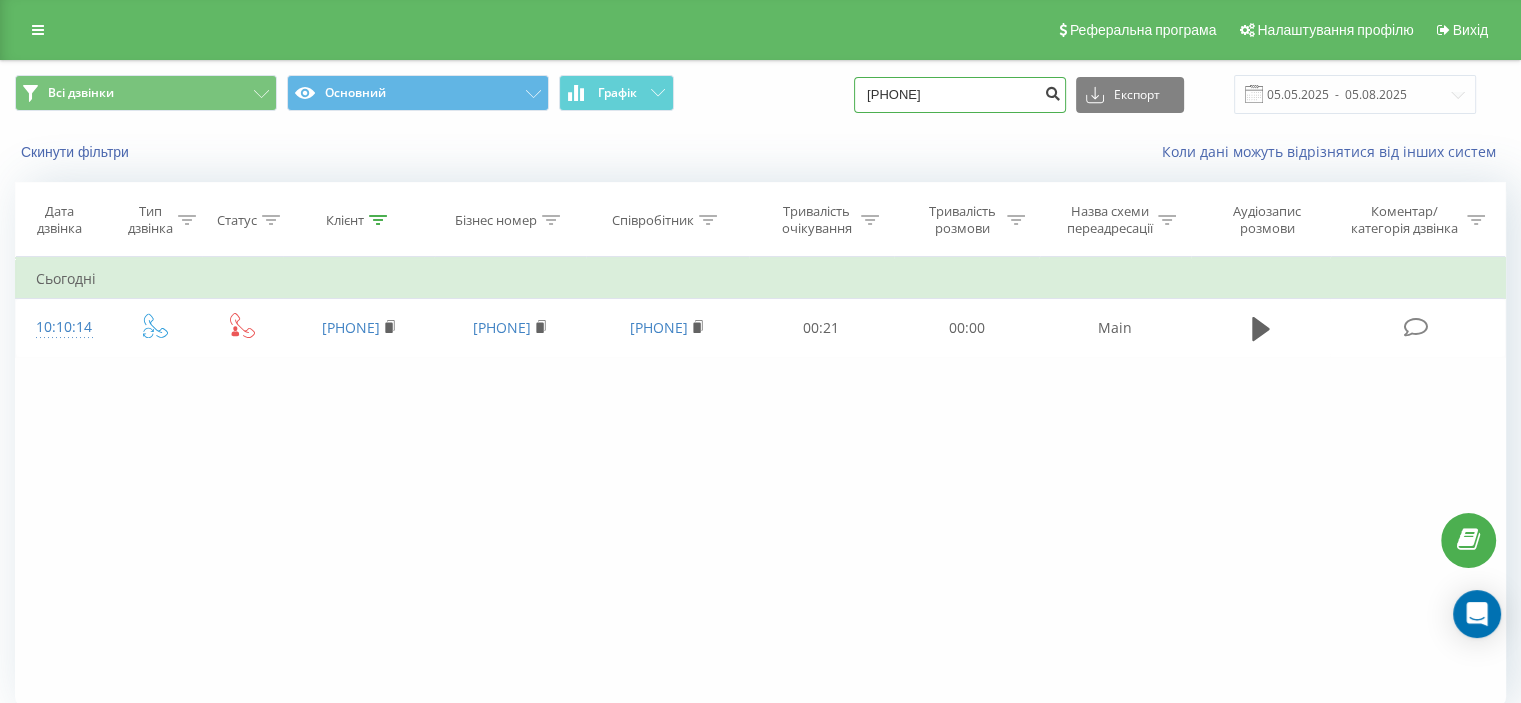 type on "[PHONE]" 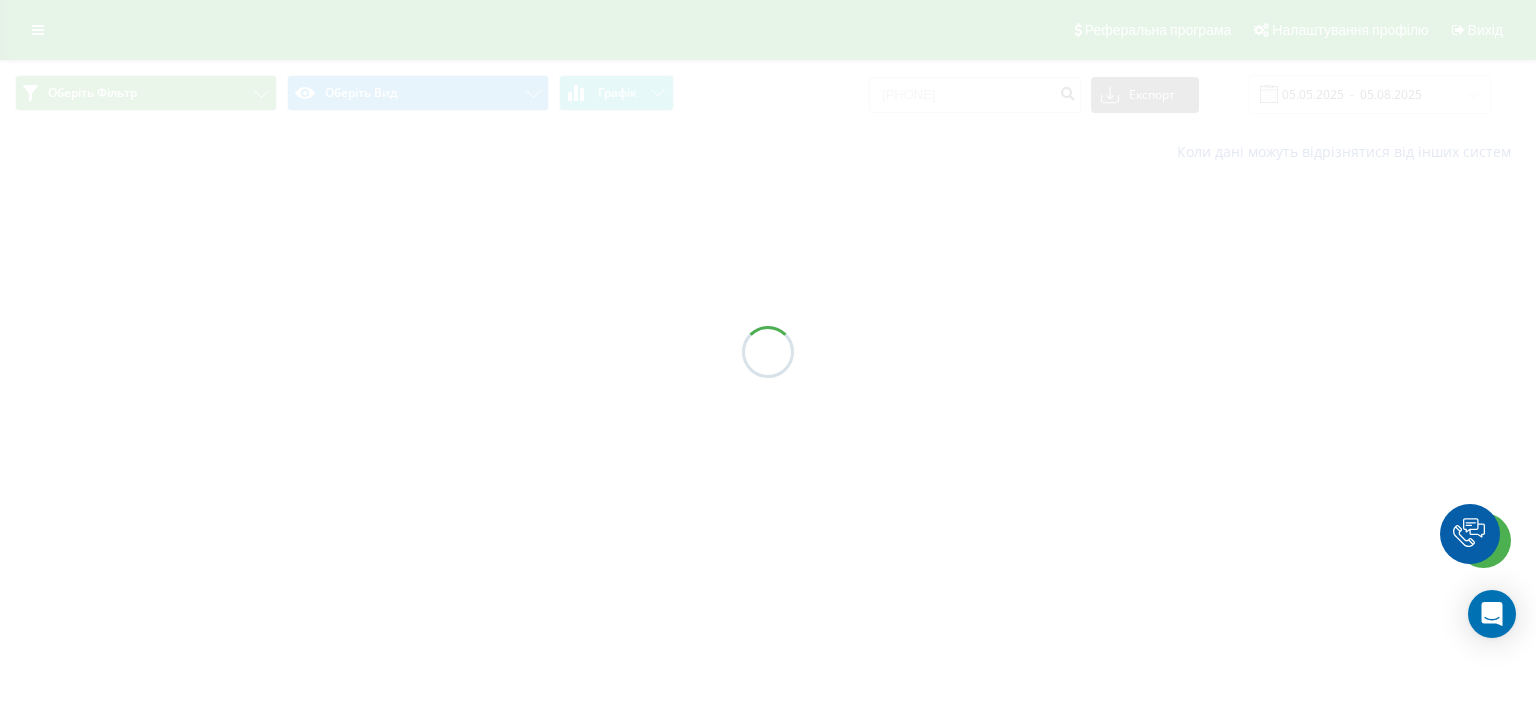 scroll, scrollTop: 0, scrollLeft: 0, axis: both 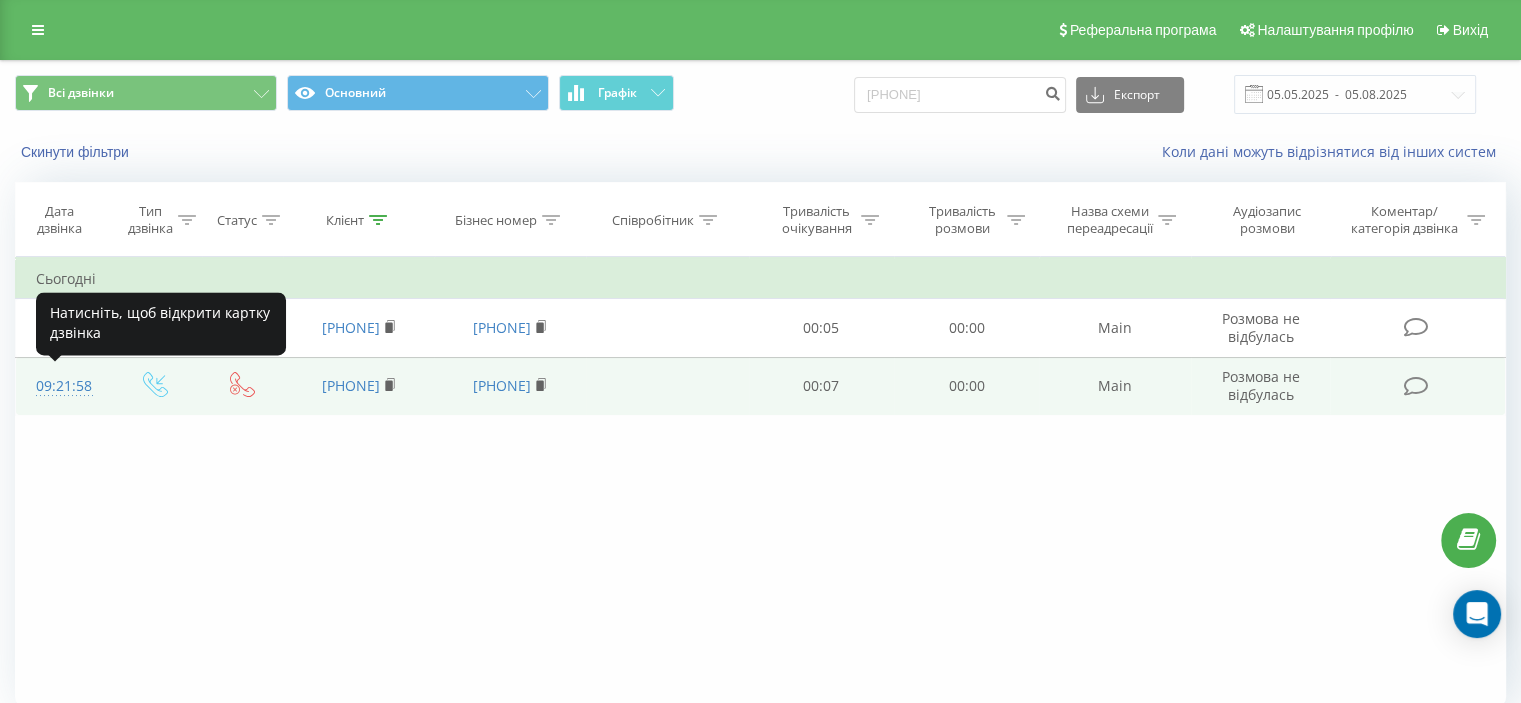 click on "09:21:58" at bounding box center [62, 386] 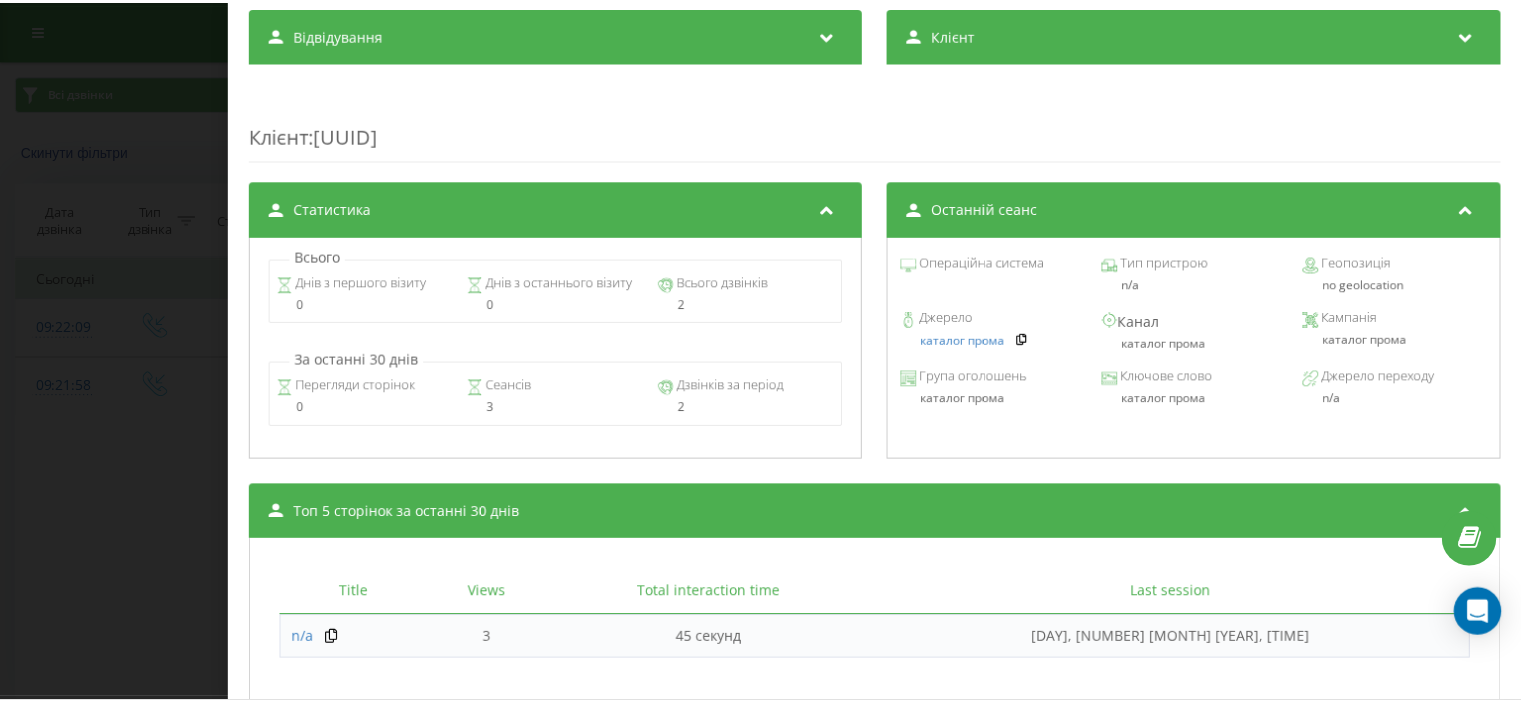 scroll, scrollTop: 752, scrollLeft: 0, axis: vertical 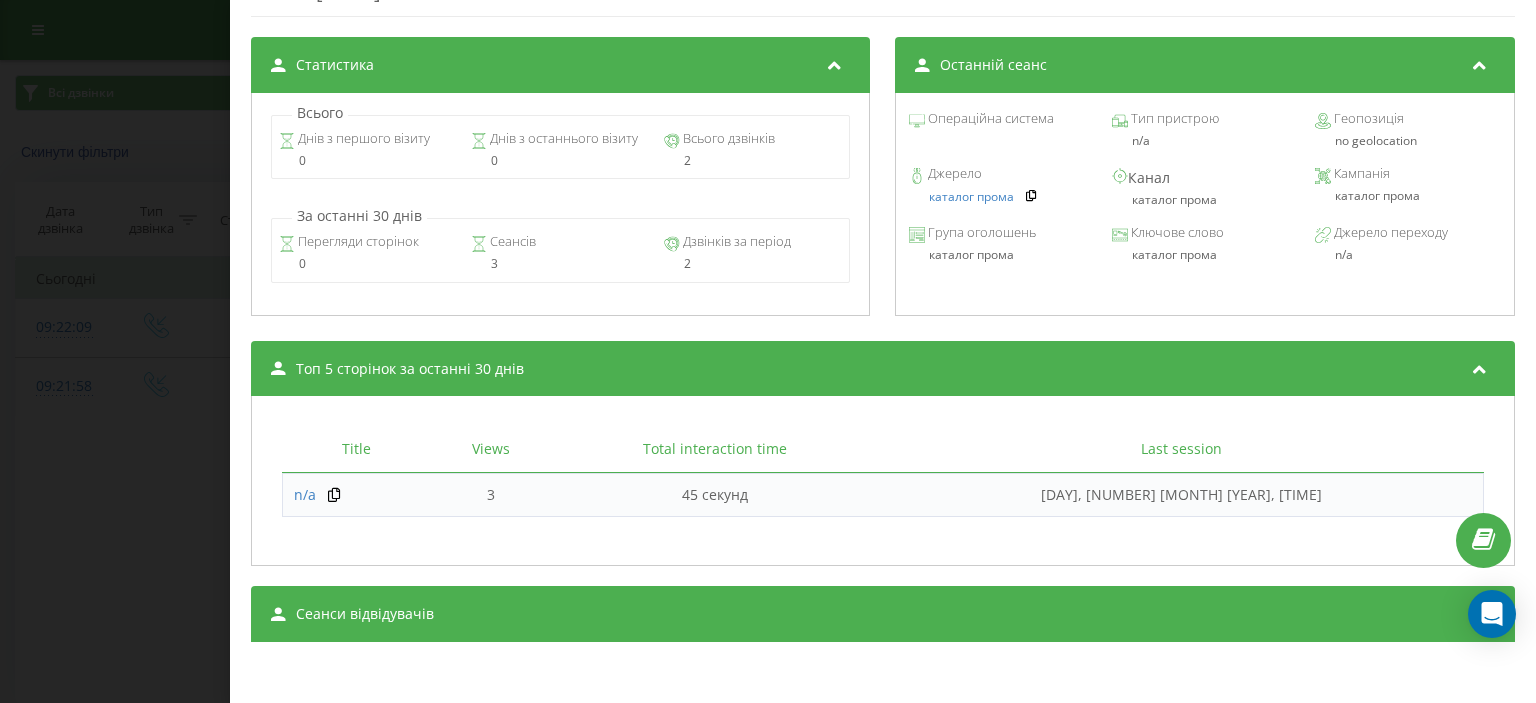 click on "Дзвінок :  ua6_-1754374918.11346074 Транскрипція Для AI-аналізу майбутніх дзвінків  налаштуйте та активуйте профіль на сторінці . Якщо профіль вже є і дзвінок відповідає його умовам, оновіть сторінку через 10 хвилин - AI аналізує поточний дзвінок. Аналіз дзвінка Для AI-аналізу майбутніх дзвінків  налаштуйте та активуйте профіль на сторінці . Якщо профіль вже є і дзвінок відповідає його умовам, оновіть сторінку через 10 хвилин - AI аналізує поточний дзвінок. Деталі дзвінка Загальне Дата дзвінка [YEAR]-[MONTH]-[DAY] [TIME] Тип дзвінка Вхідний Статус дзвінка Немає відповіді Хто дзвонив - n/a : :" at bounding box center (768, 351) 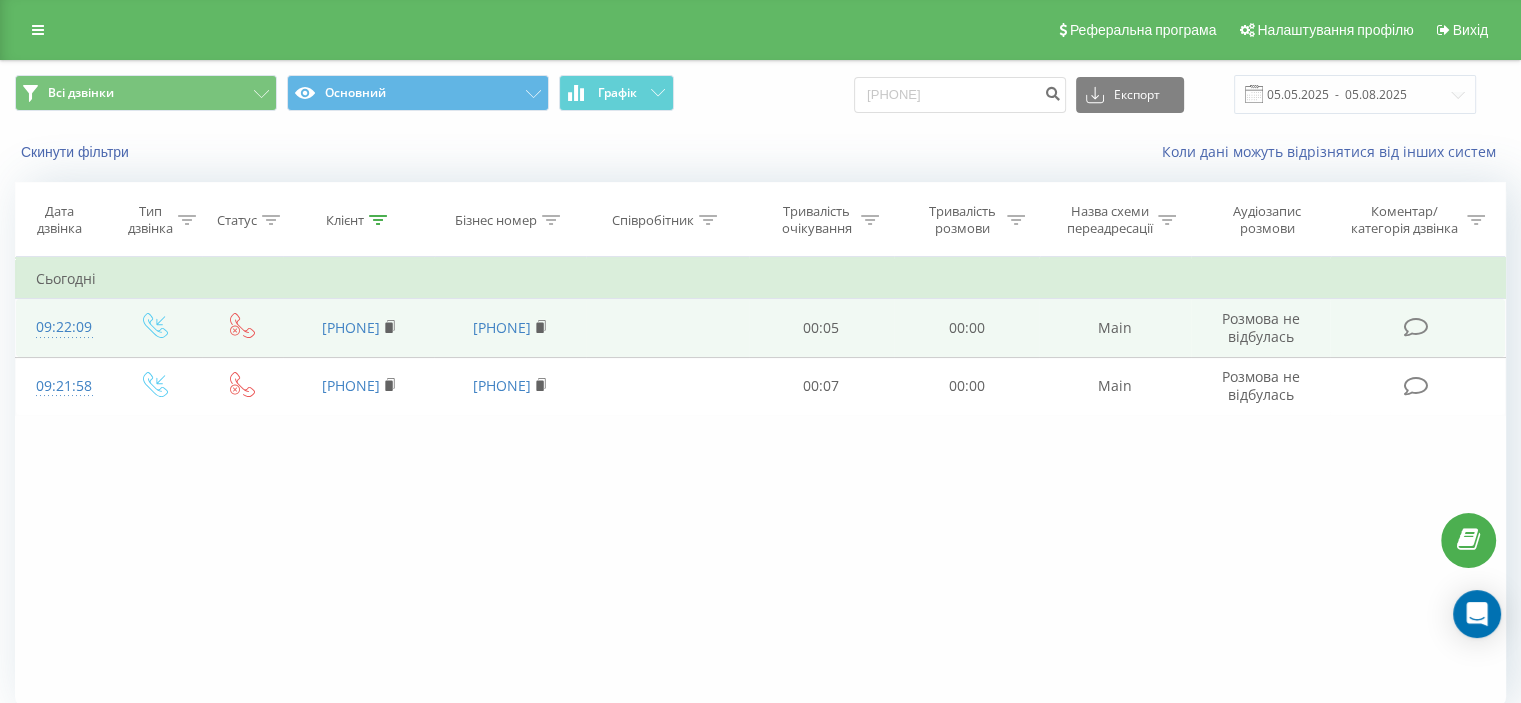 click on "09:22:09" at bounding box center (62, 327) 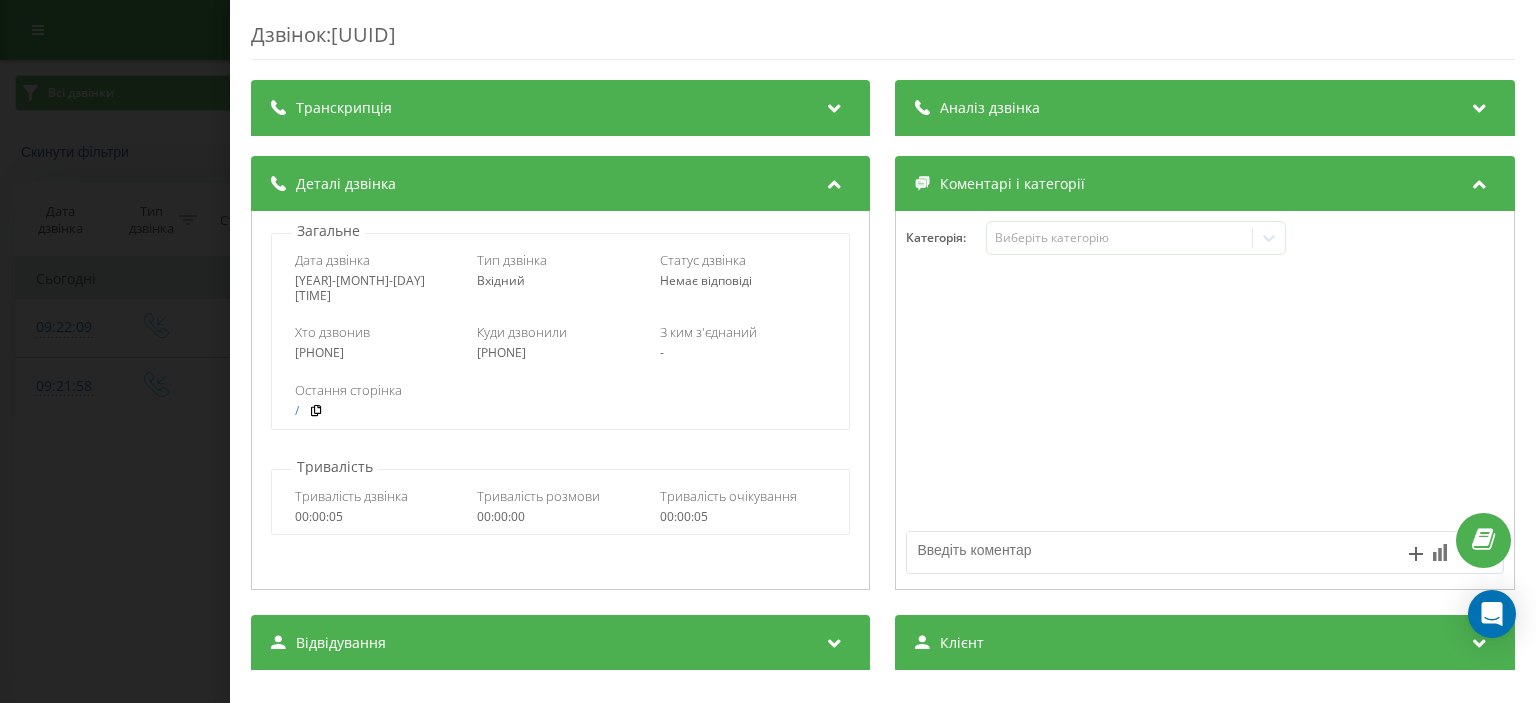 click on "Дзвінок :  ua15_-1754374929.2106461 Транскрипція Для AI-аналізу майбутніх дзвінків  налаштуйте та активуйте профіль на сторінці . Якщо профіль вже є і дзвінок відповідає його умовам, оновіть сторінку через 10 хвилин - AI аналізує поточний дзвінок. Аналіз дзвінка Для AI-аналізу майбутніх дзвінків  налаштуйте та активуйте профіль на сторінці . Якщо профіль вже є і дзвінок відповідає його умовам, оновіть сторінку через 10 хвилин - AI аналізує поточний дзвінок. Деталі дзвінка Загальне Дата дзвінка 2025-08-05 09:22:09 Тип дзвінка Вхідний Статус дзвінка Немає відповіді Хто дзвонив - / : n/a" at bounding box center (768, 351) 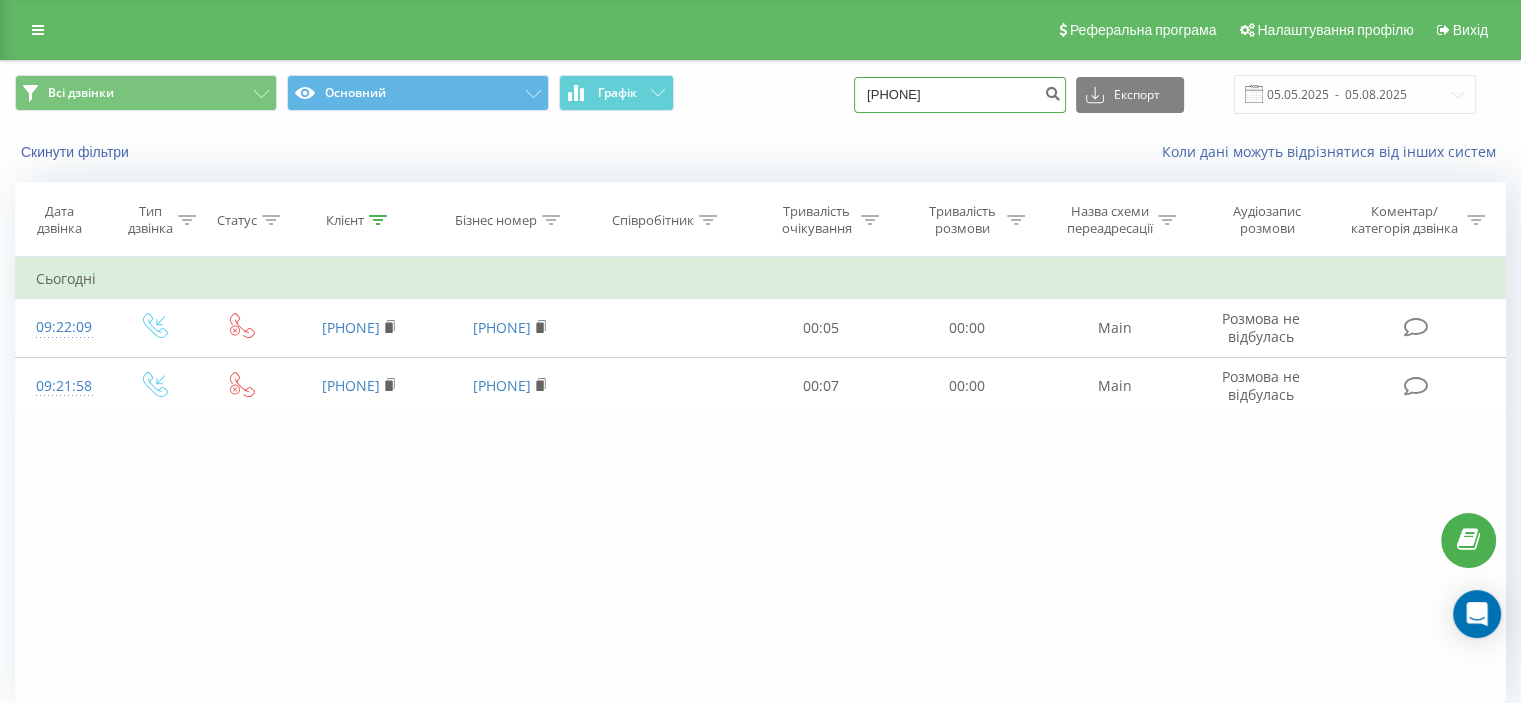 drag, startPoint x: 1036, startPoint y: 87, endPoint x: 872, endPoint y: 111, distance: 165.7468 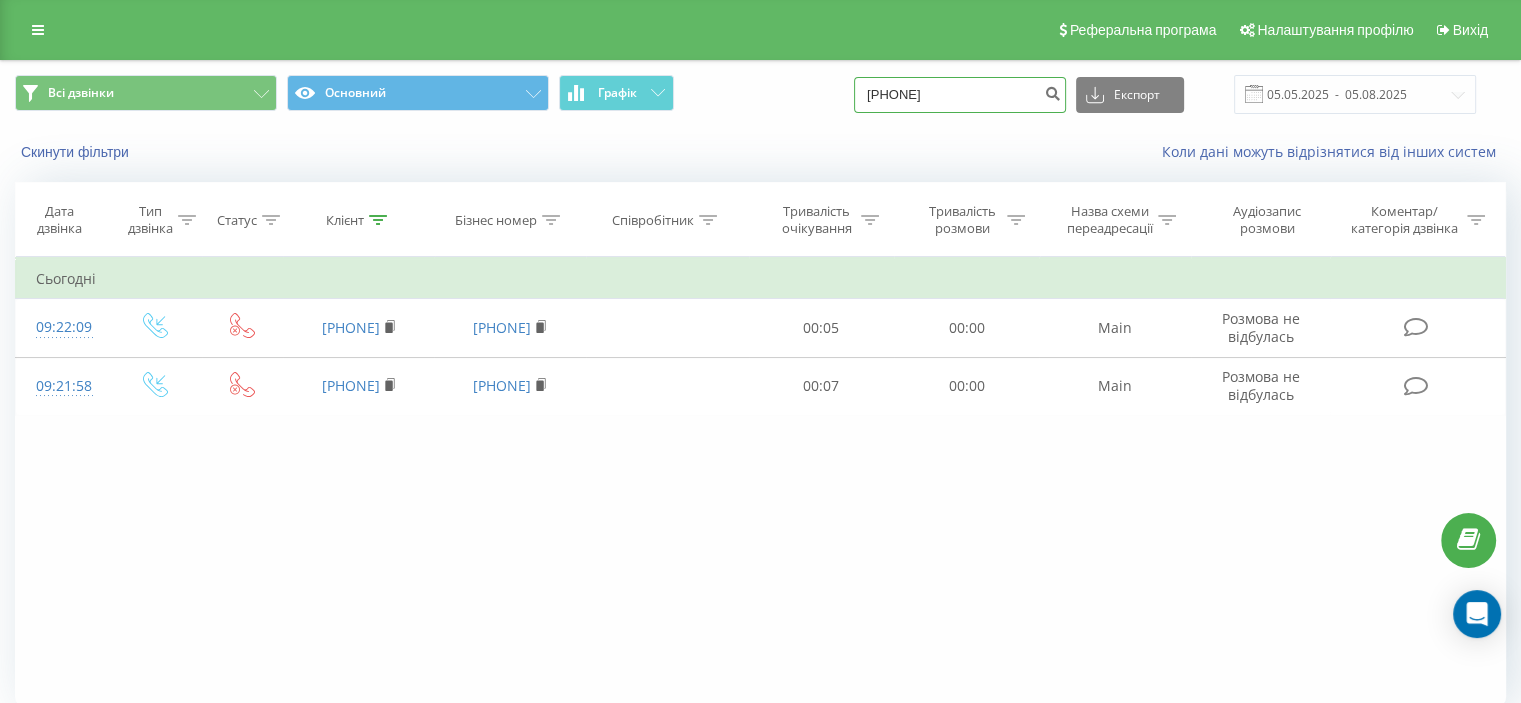 click on "38 (095) 826-8900" at bounding box center [960, 95] 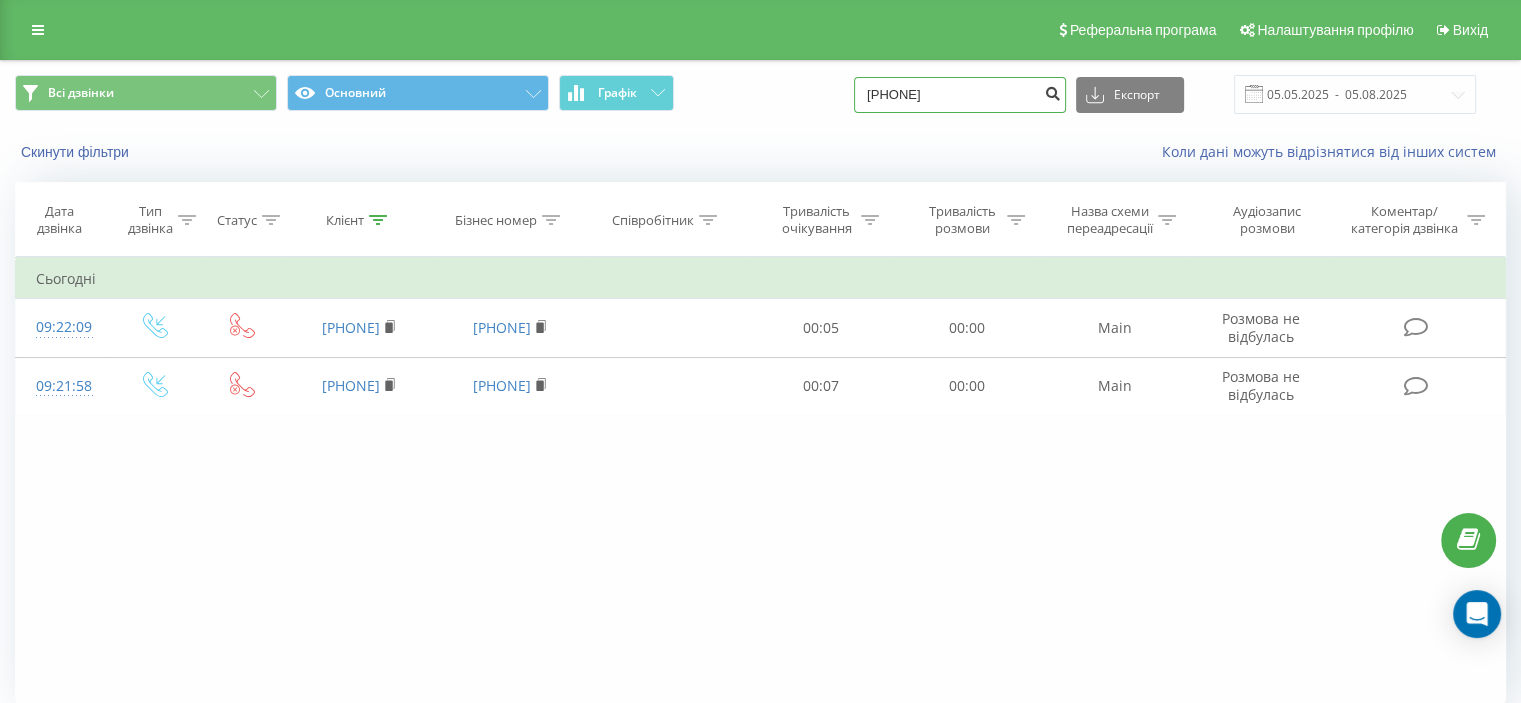 type on "380958268900" 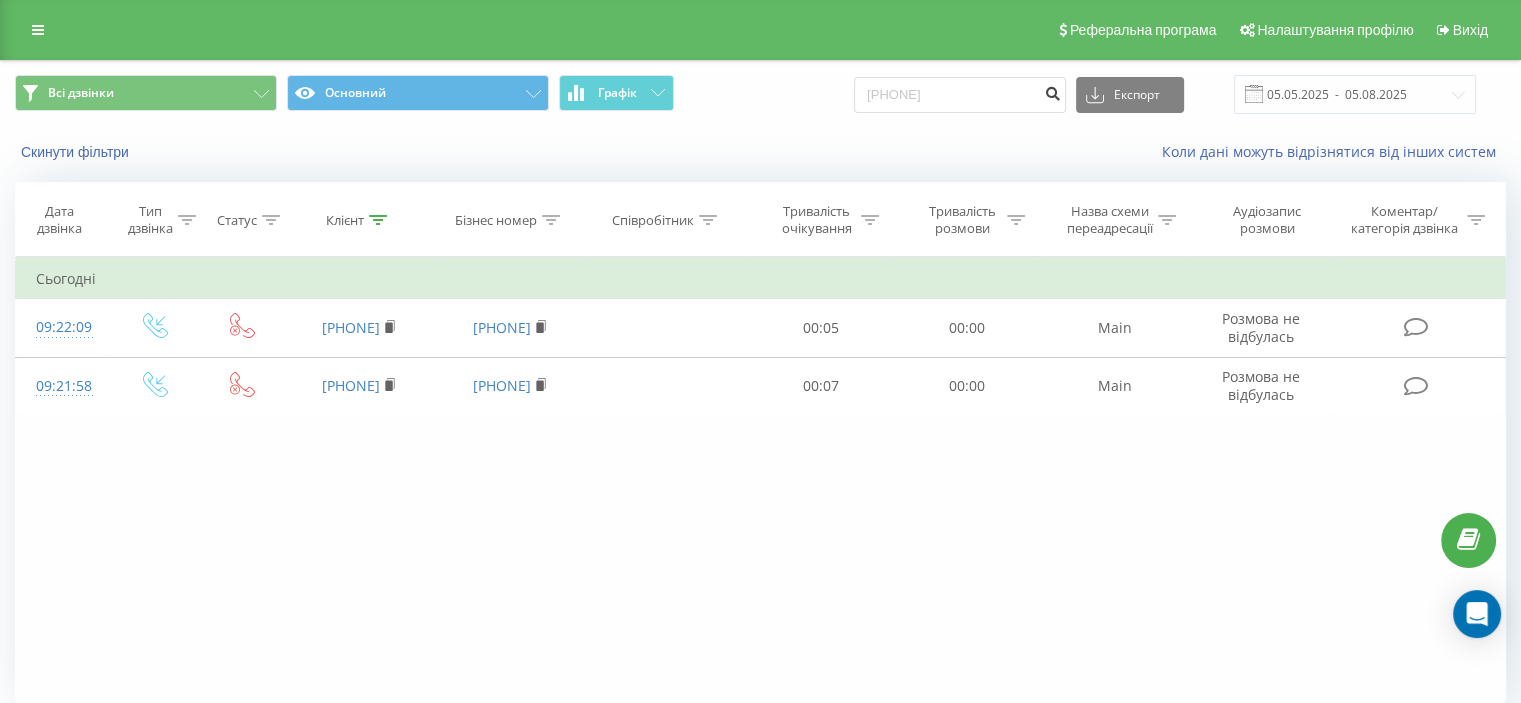 click at bounding box center (1052, 91) 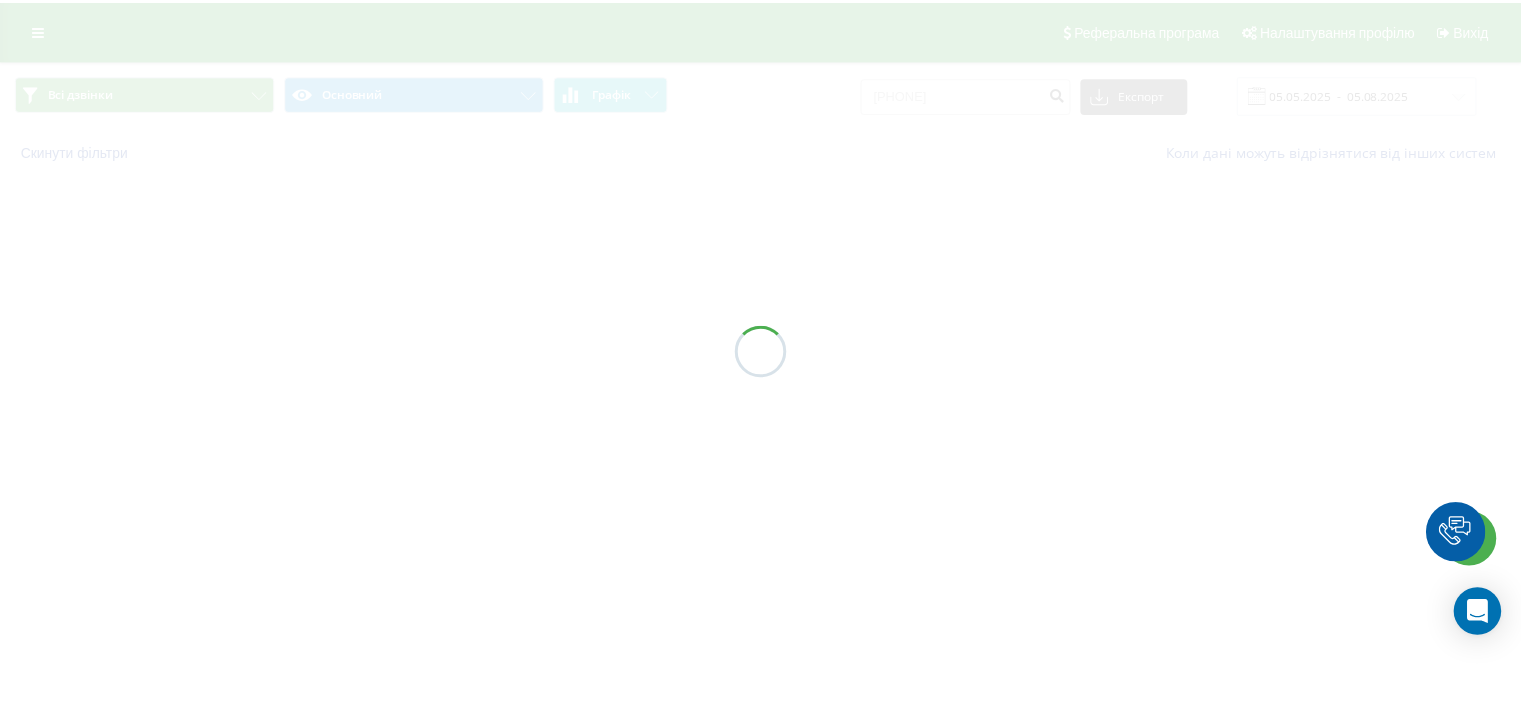 scroll, scrollTop: 0, scrollLeft: 0, axis: both 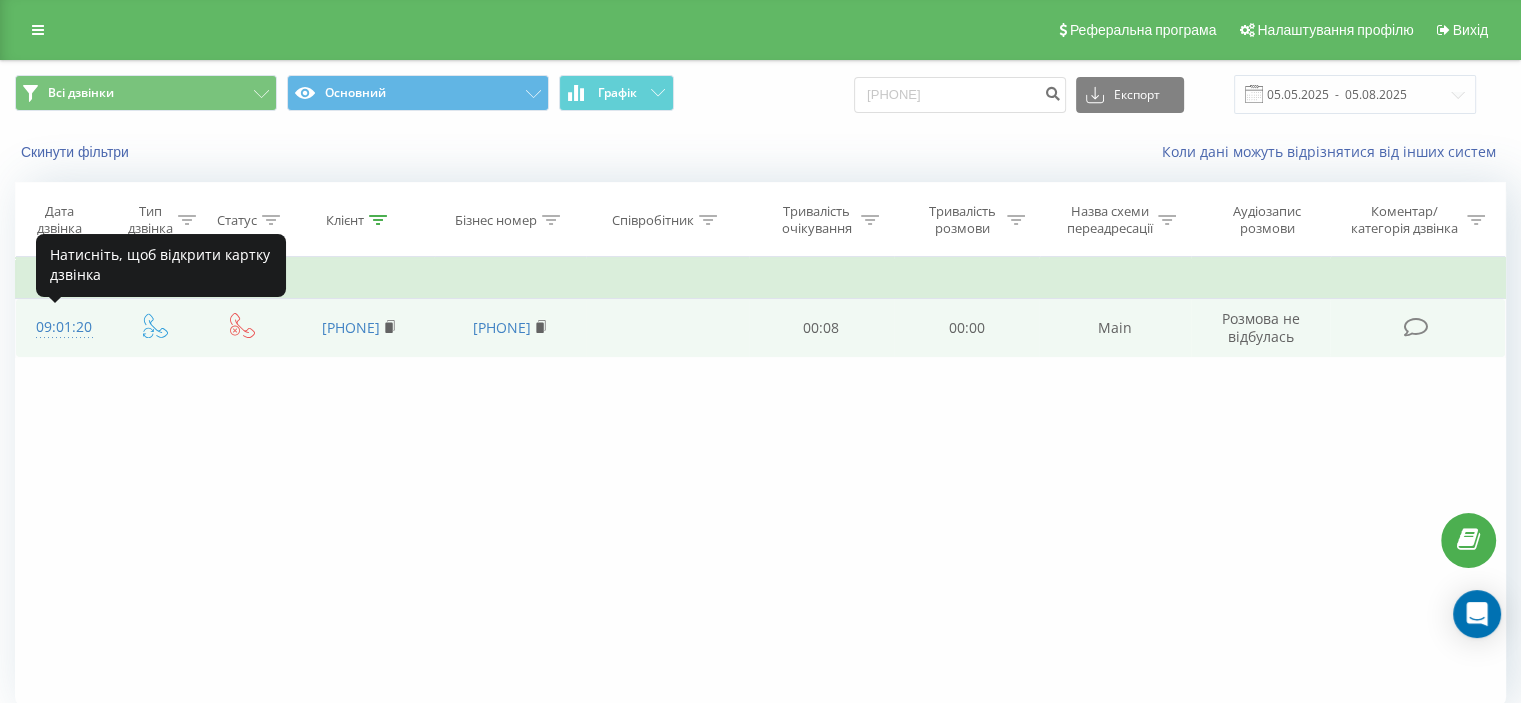 click on "09:01:20" at bounding box center (62, 327) 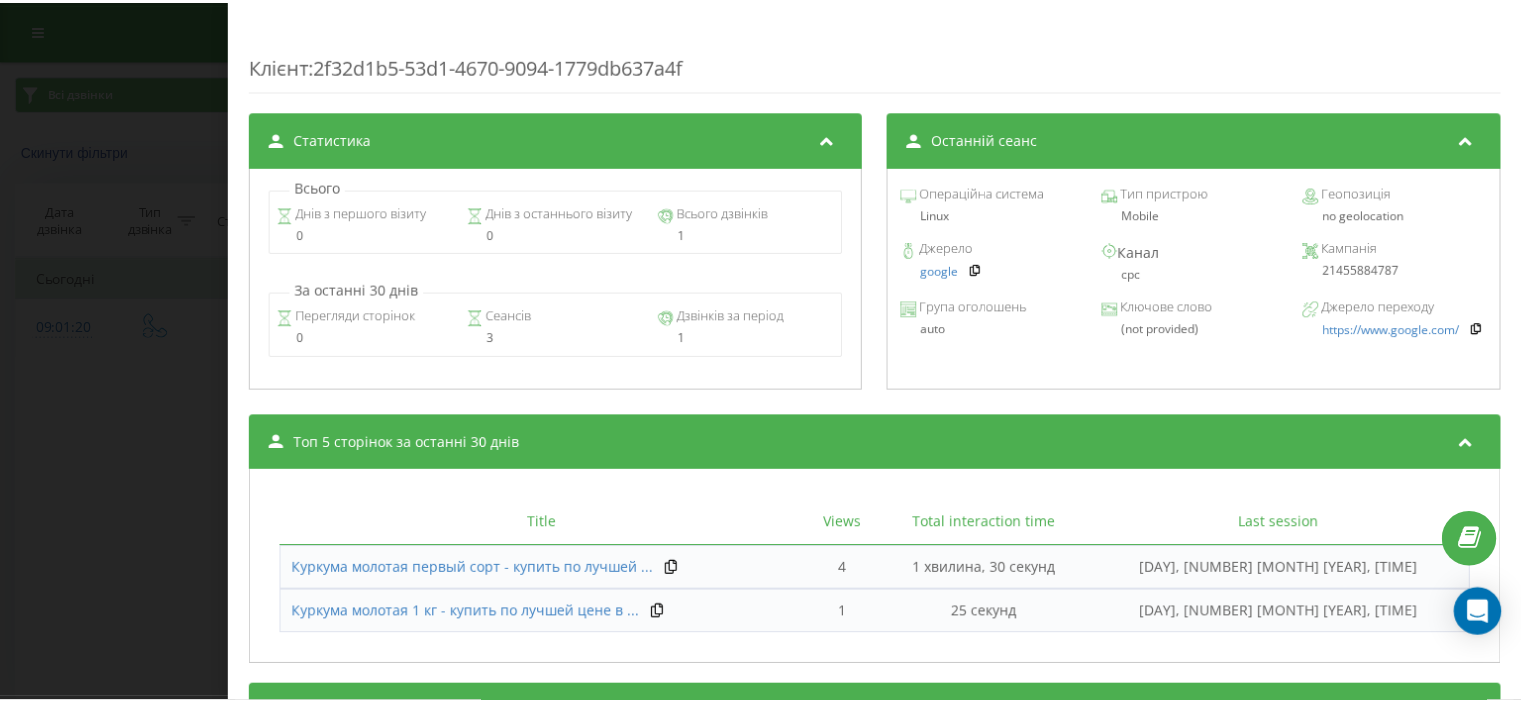 scroll, scrollTop: 776, scrollLeft: 0, axis: vertical 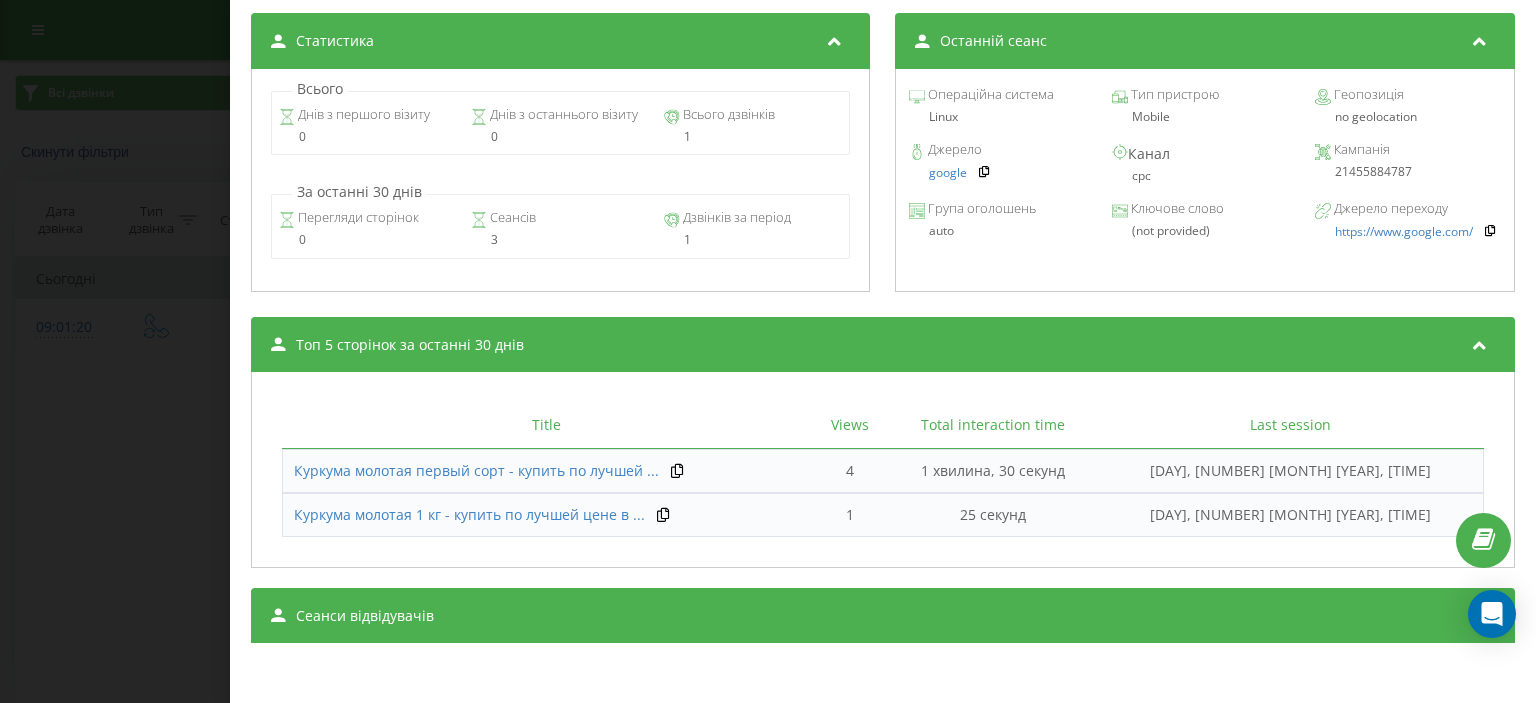 click on "Дзвінок :  ua7_-1754373680.11226360 Транскрипція Для AI-аналізу майбутніх дзвінків  налаштуйте та активуйте профіль на сторінці . Якщо профіль вже є і дзвінок відповідає його умовам, оновіть сторінку через 10 хвилин - AI аналізує поточний дзвінок. Аналіз дзвінка Для AI-аналізу майбутніх дзвінків  налаштуйте та активуйте профіль на сторінці . Якщо профіль вже є і дзвінок відповідає його умовам, оновіть сторінку через 10 хвилин - AI аналізує поточний дзвінок. Деталі дзвінка Загальне Дата дзвінка 2025-08-05 09:01:20 Тип дзвінка Callback Статус дзвінка Немає відповіді Хто дзвонив 380958268900 - :" at bounding box center (768, 351) 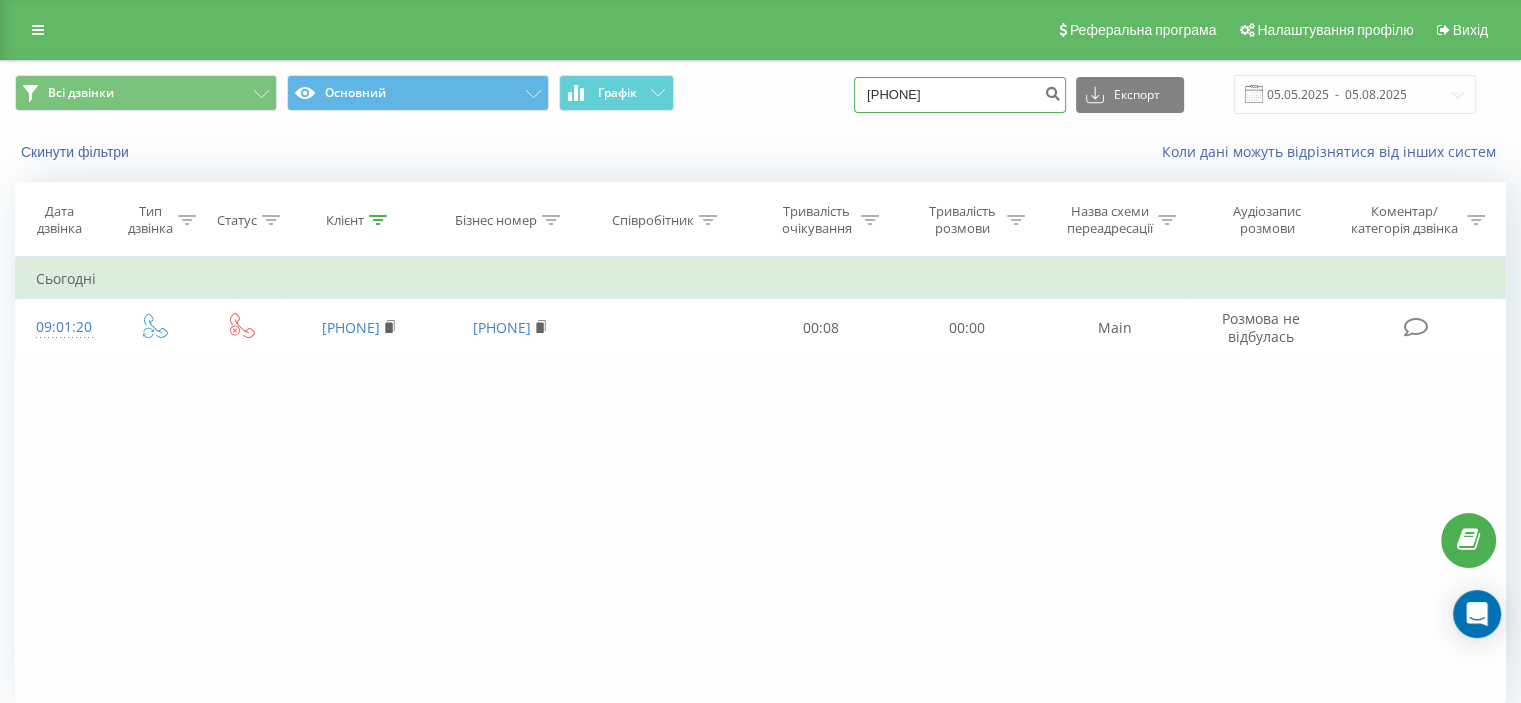 drag, startPoint x: 947, startPoint y: 99, endPoint x: 930, endPoint y: 115, distance: 23.345236 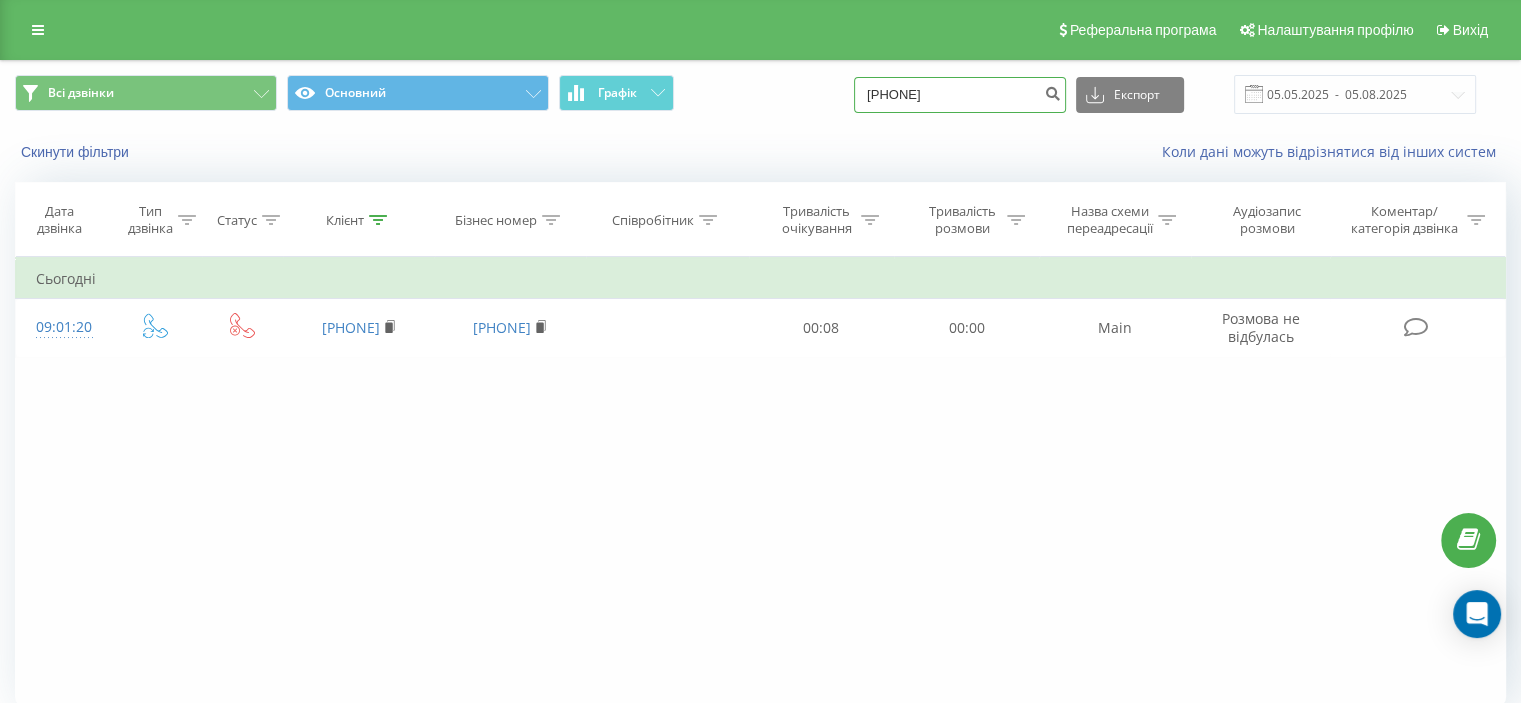click on "38 (050) 558-5628" at bounding box center (960, 95) 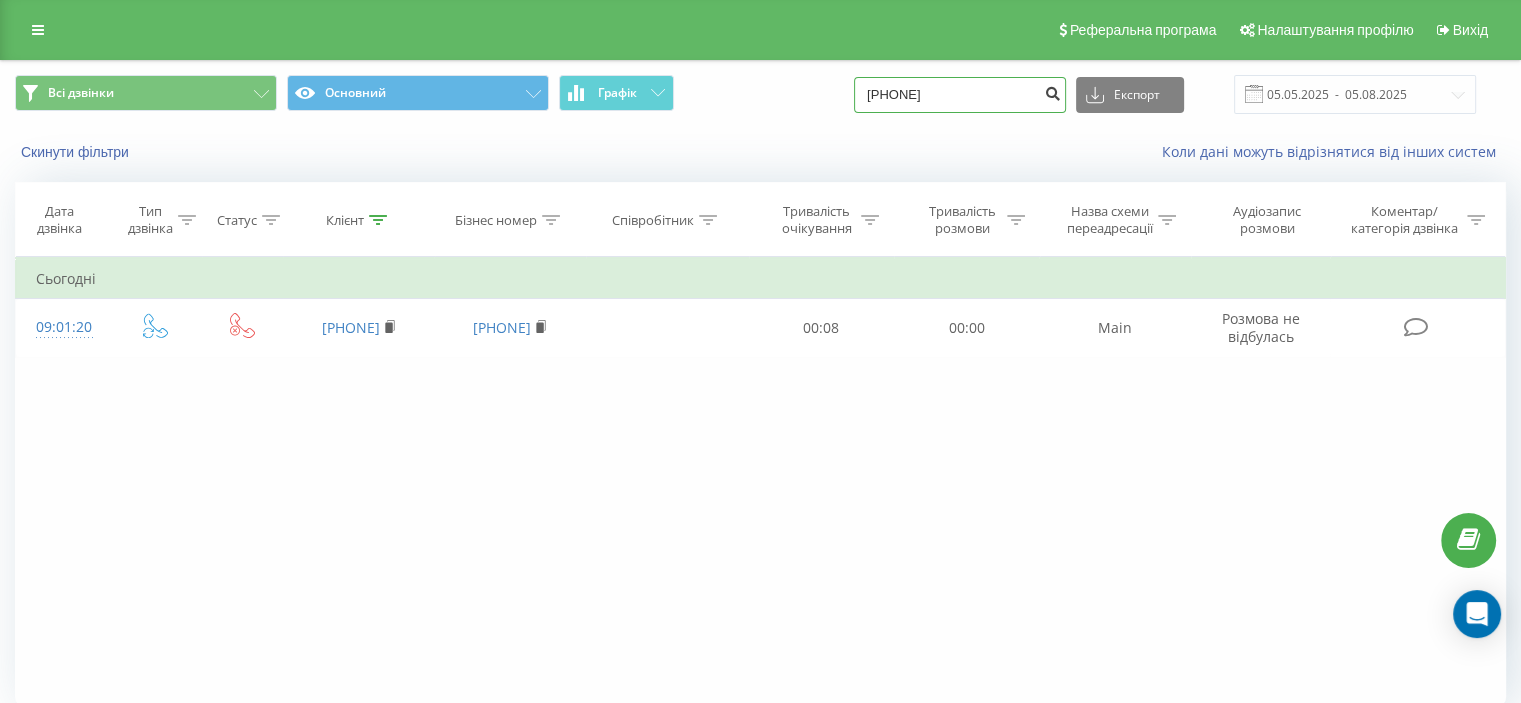 type on "[PHONE]" 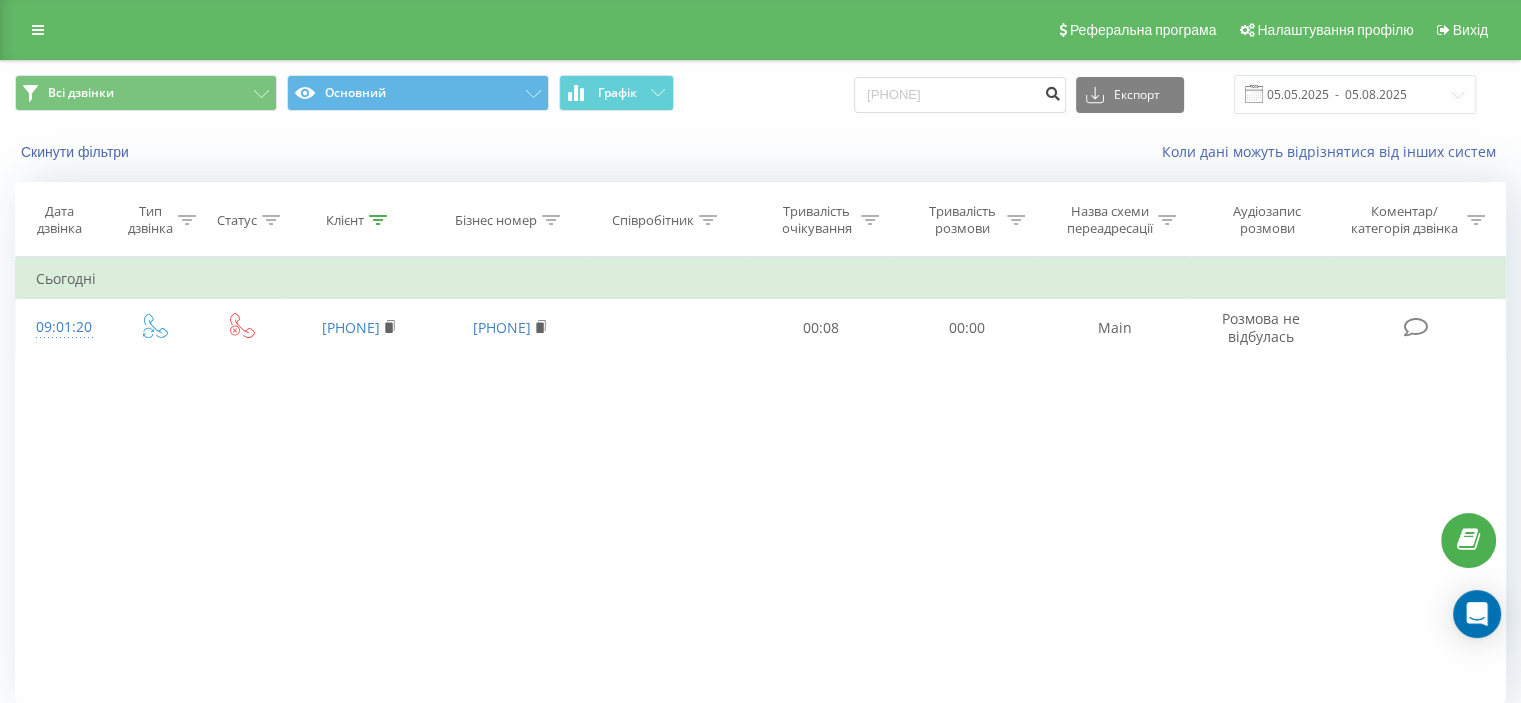 click at bounding box center [1052, 91] 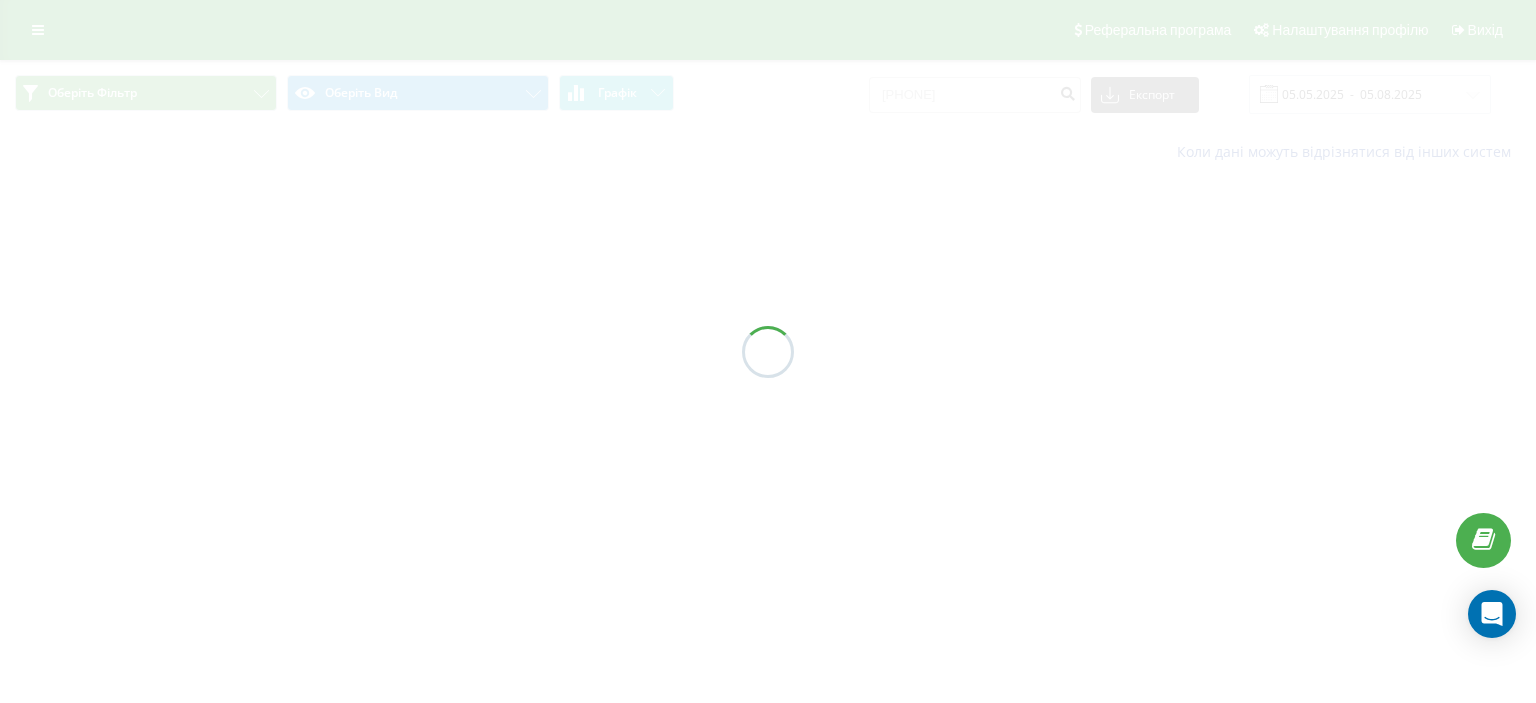 scroll, scrollTop: 0, scrollLeft: 0, axis: both 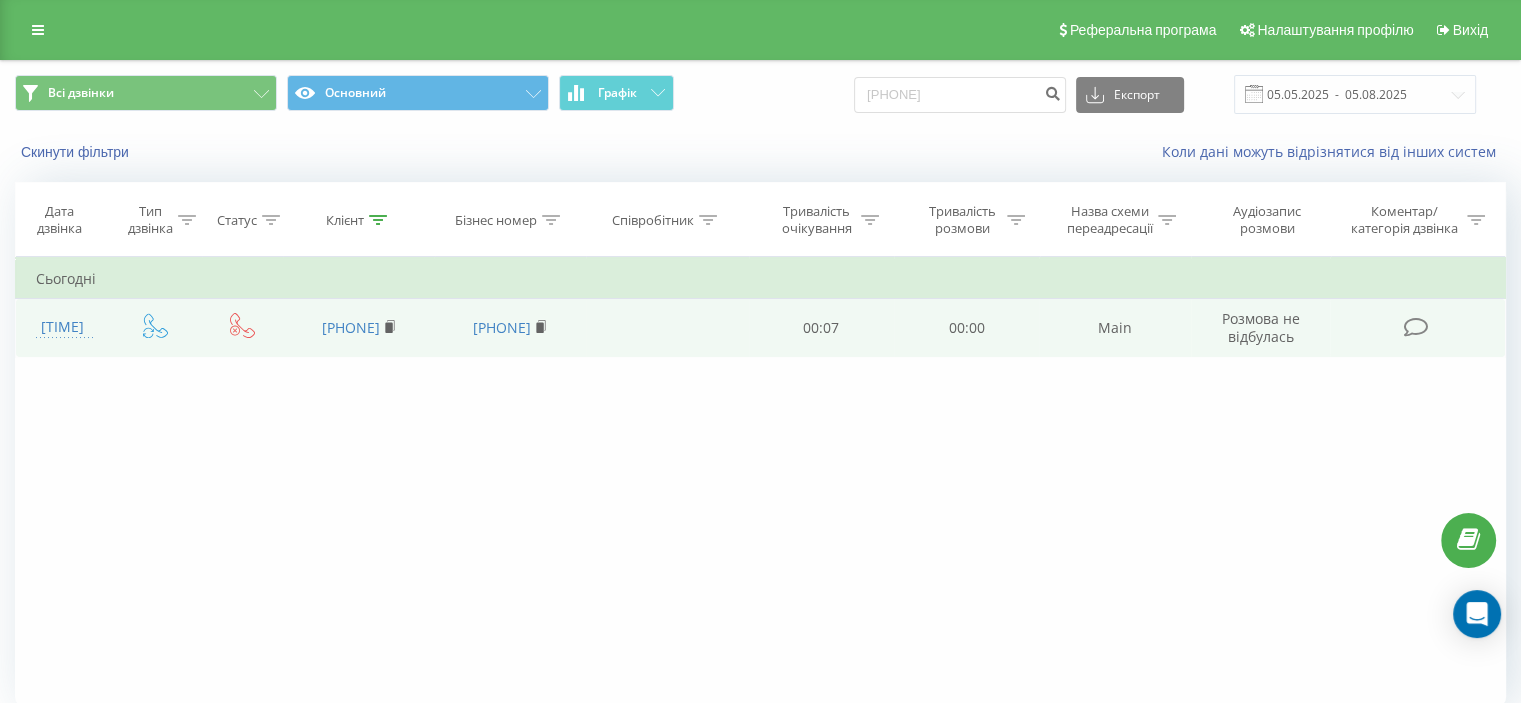 click on "[TIME]" at bounding box center (62, 327) 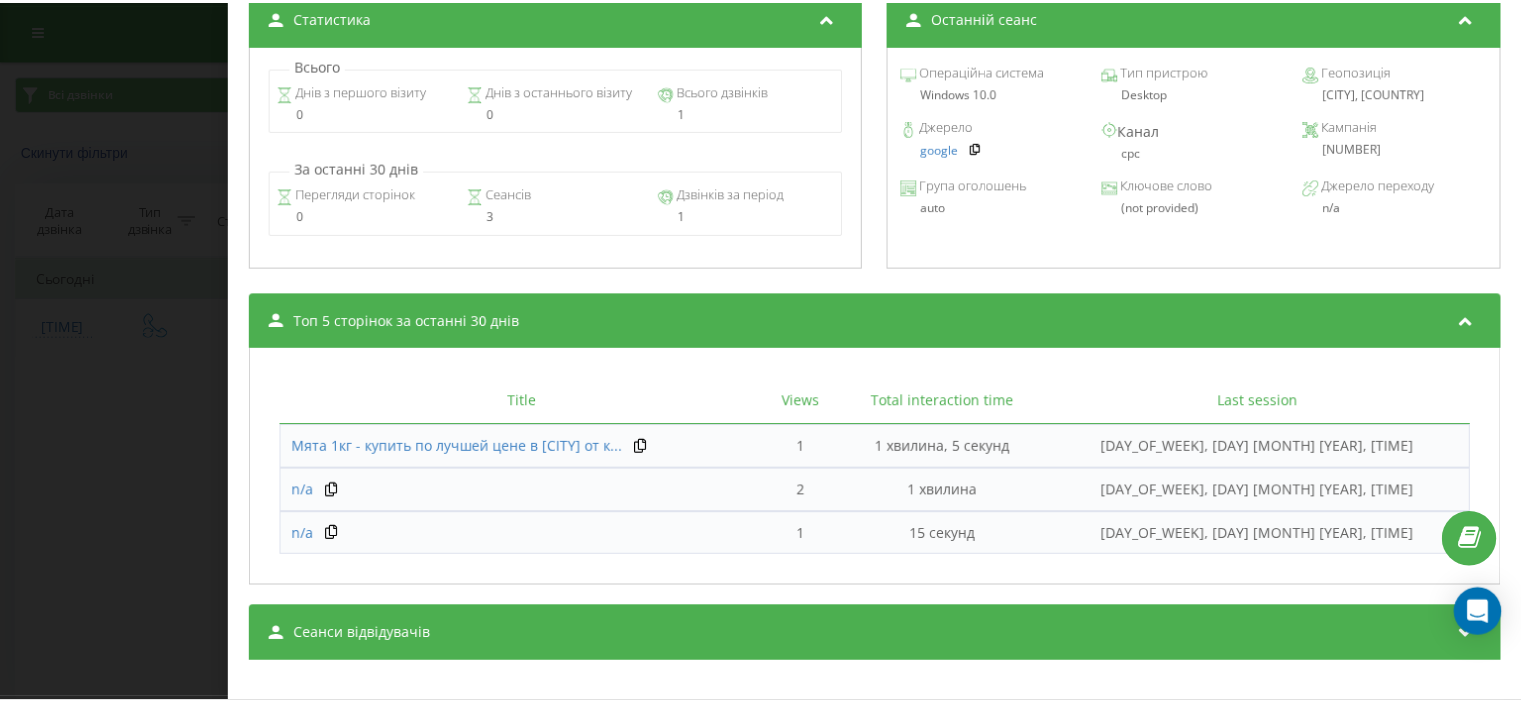 scroll, scrollTop: 819, scrollLeft: 0, axis: vertical 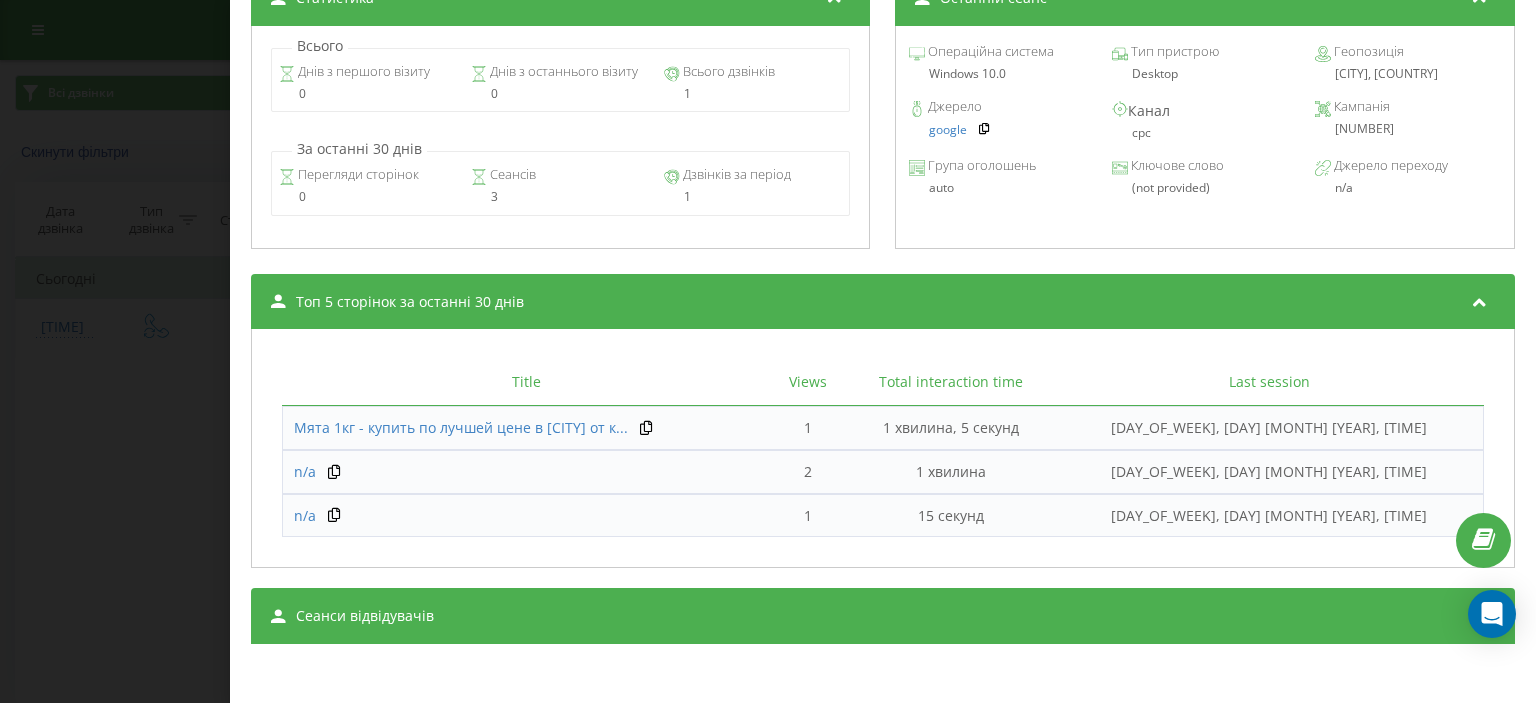 drag, startPoint x: 116, startPoint y: 488, endPoint x: 101, endPoint y: 430, distance: 59.908264 